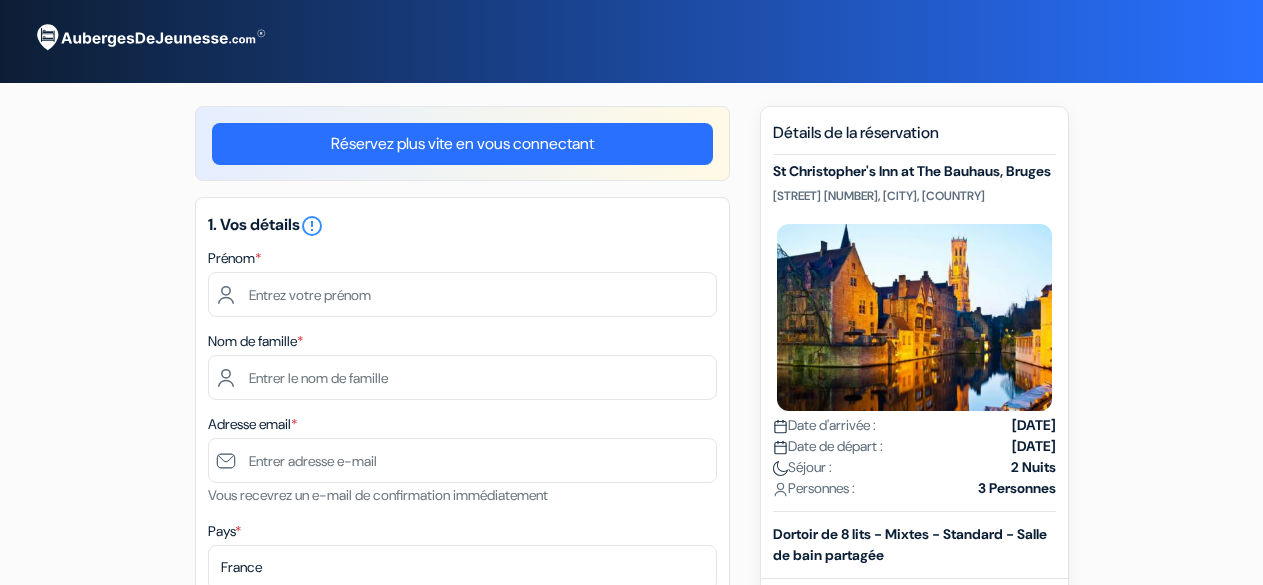 scroll, scrollTop: 0, scrollLeft: 0, axis: both 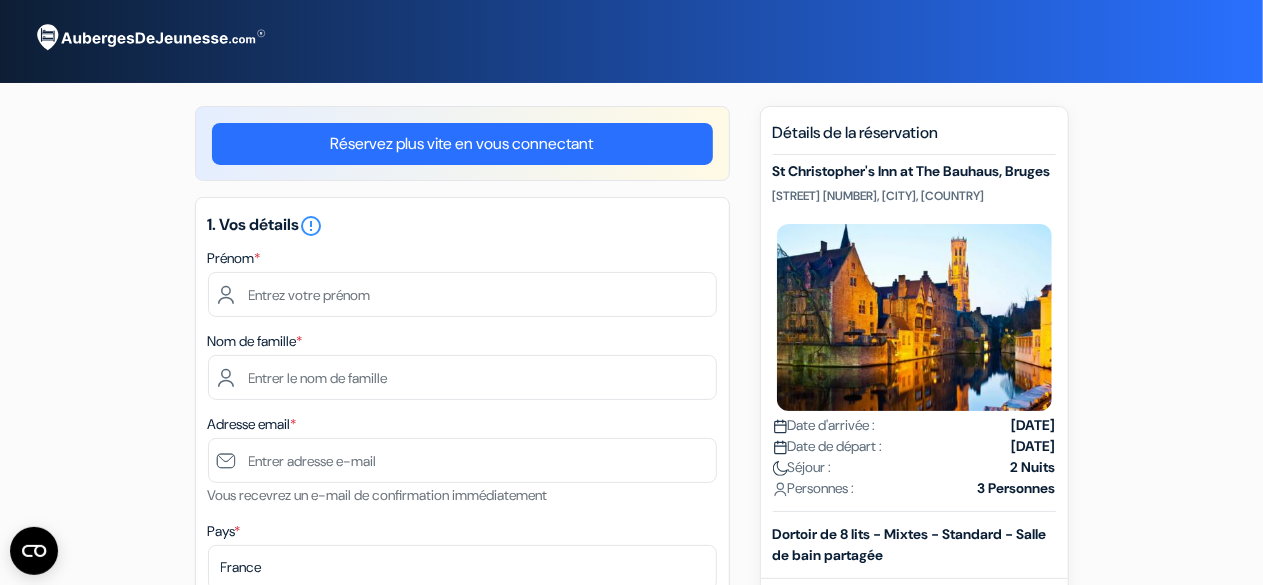 click at bounding box center (462, 294) 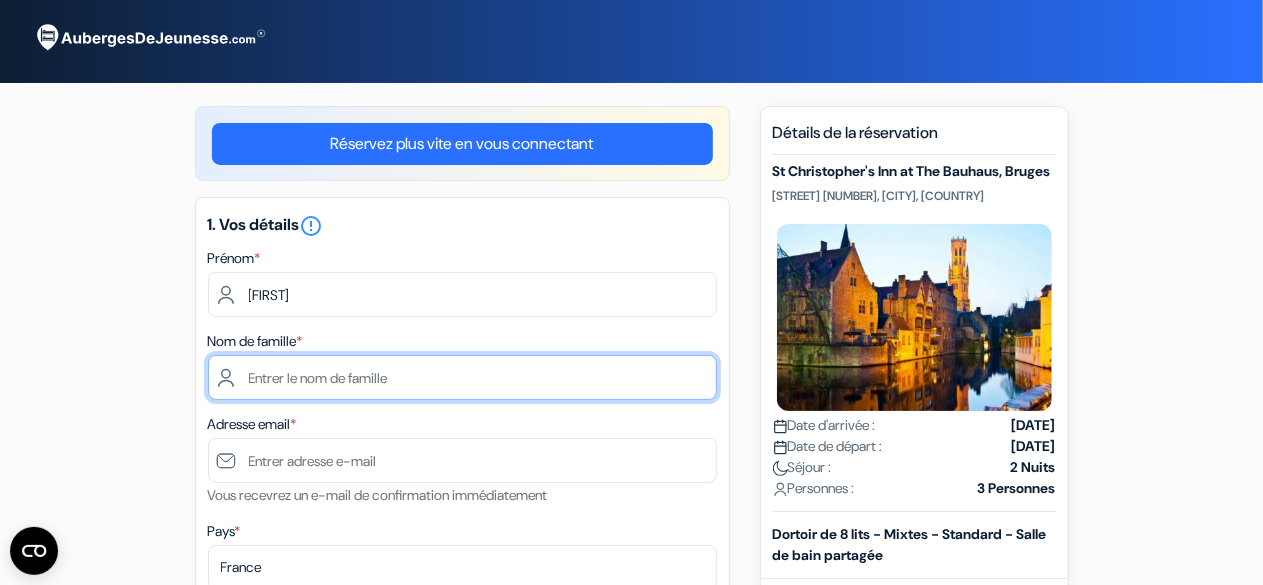 type on "[LAST]" 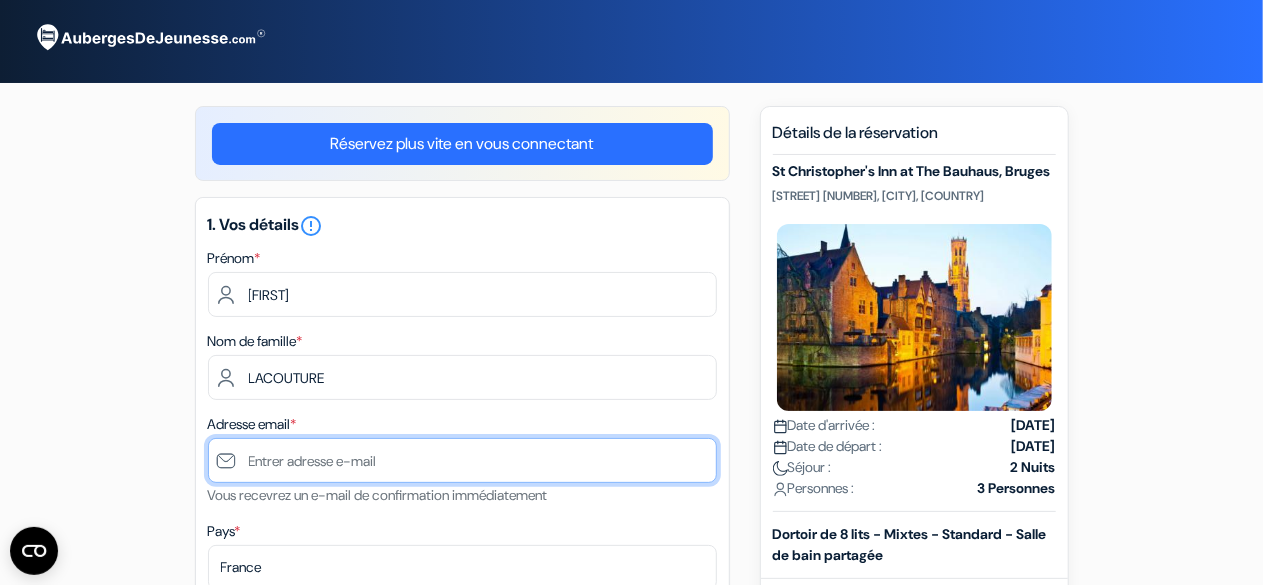 type on "[FIRST].[LAST]@[DOMAIN]" 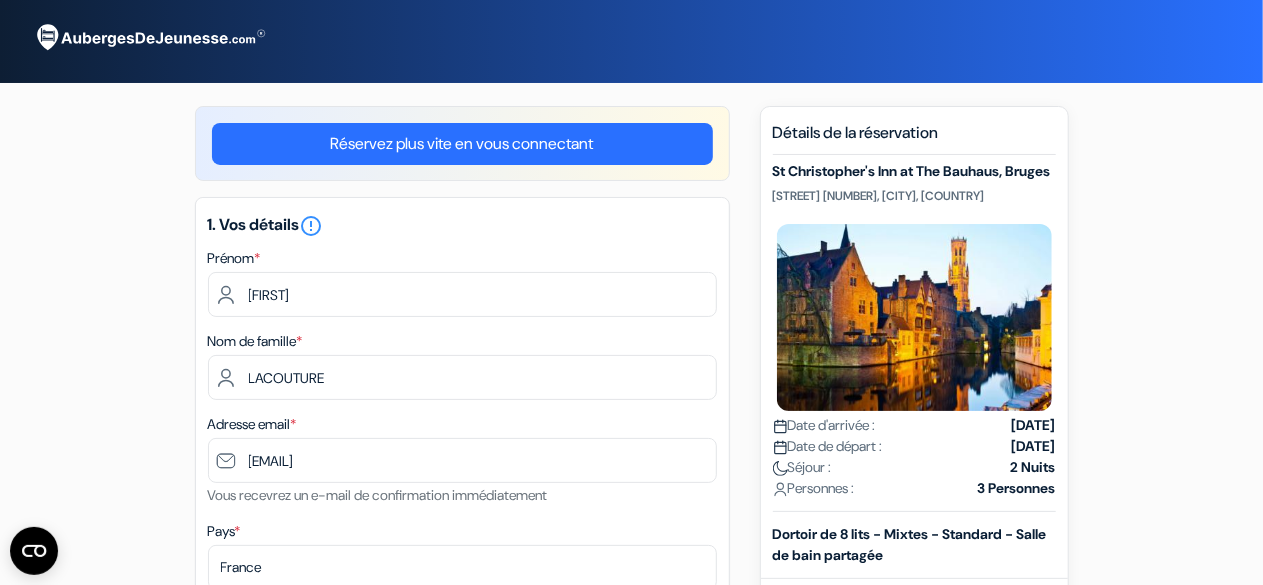 type on "[PHONE]" 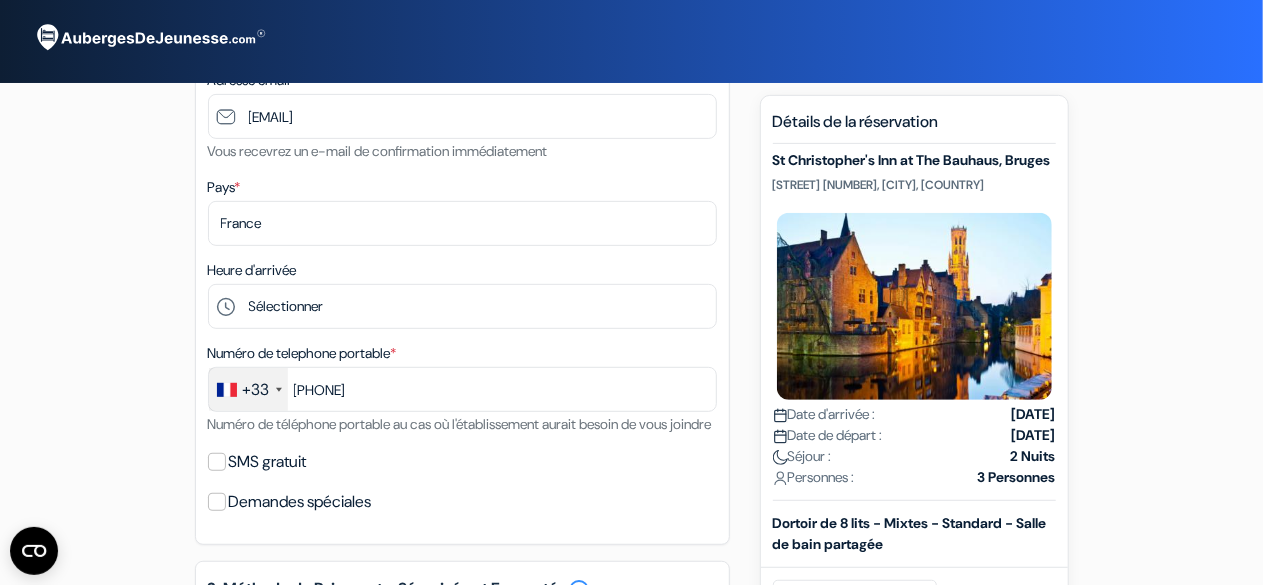 scroll, scrollTop: 346, scrollLeft: 0, axis: vertical 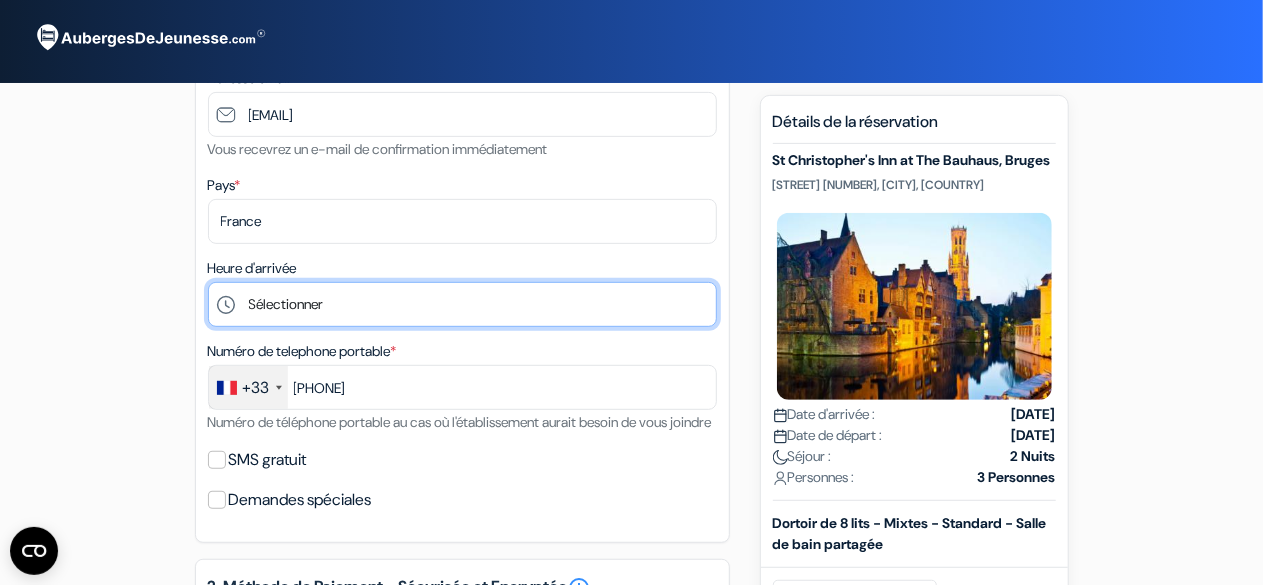 click on "Sélectionner
1:00
2:00
3:00
4:00
5:00
6:00
7:00
8:00
9:00
10:00
11:00
12:00
13:00
14:00 15:00 16:00 17:00 18:00 19:00 20:00" at bounding box center (462, 304) 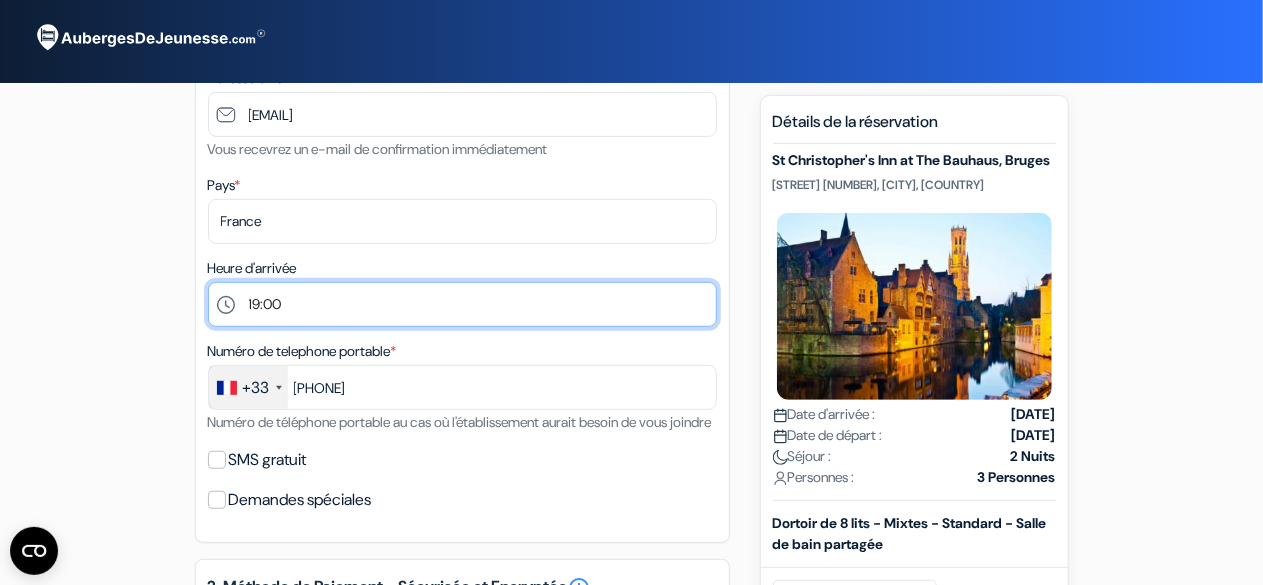 click on "Sélectionner
1:00
2:00
3:00
4:00
5:00
6:00
7:00
8:00
9:00
10:00
11:00
12:00
13:00
14:00 15:00 16:00 17:00 18:00 19:00 20:00" at bounding box center [462, 304] 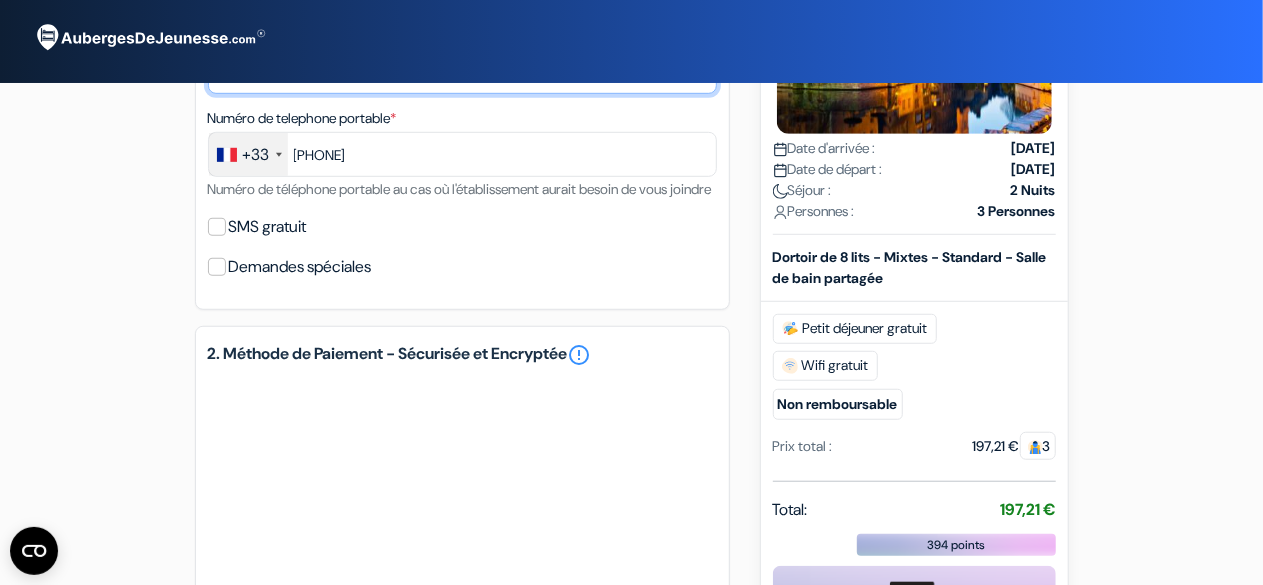 scroll, scrollTop: 580, scrollLeft: 0, axis: vertical 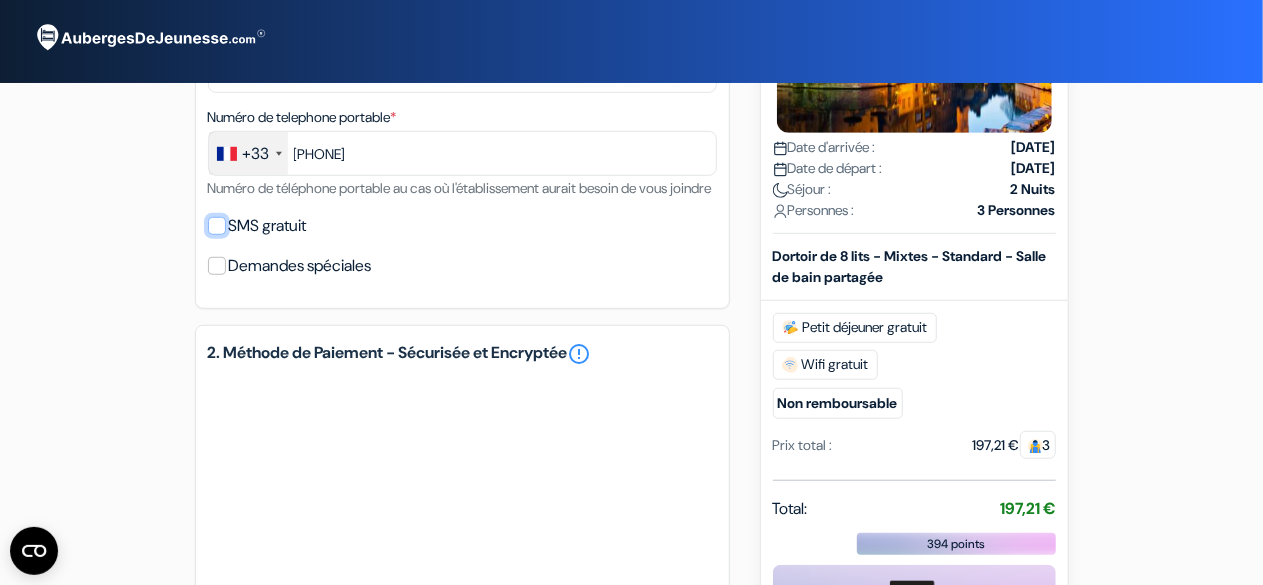 click on "SMS gratuit" at bounding box center (217, 226) 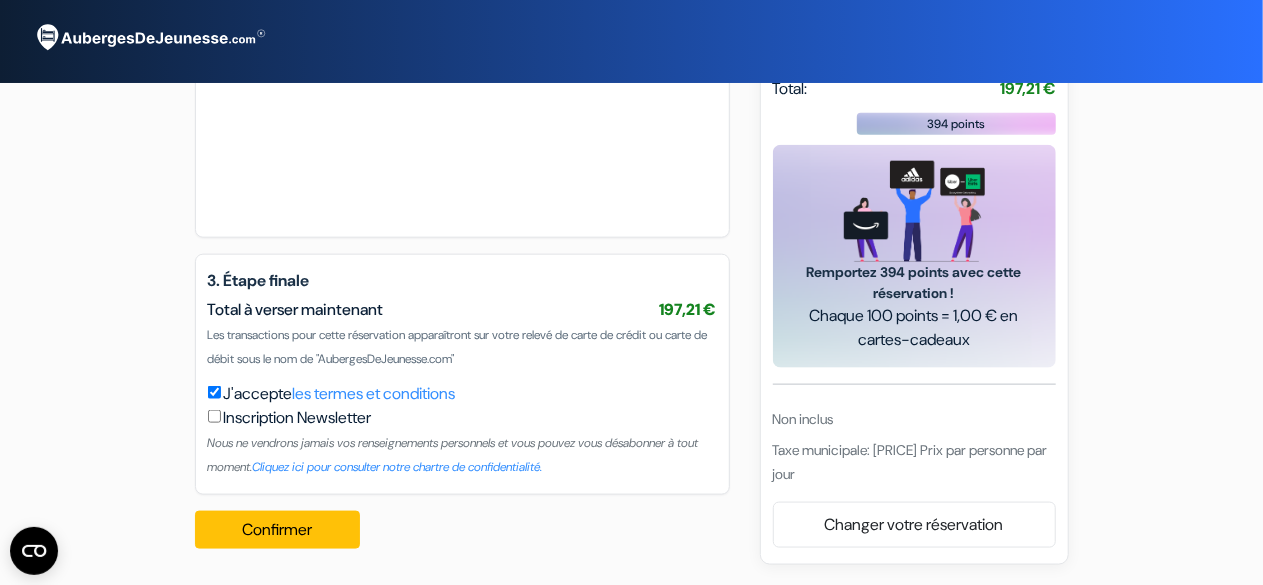 scroll, scrollTop: 1082, scrollLeft: 0, axis: vertical 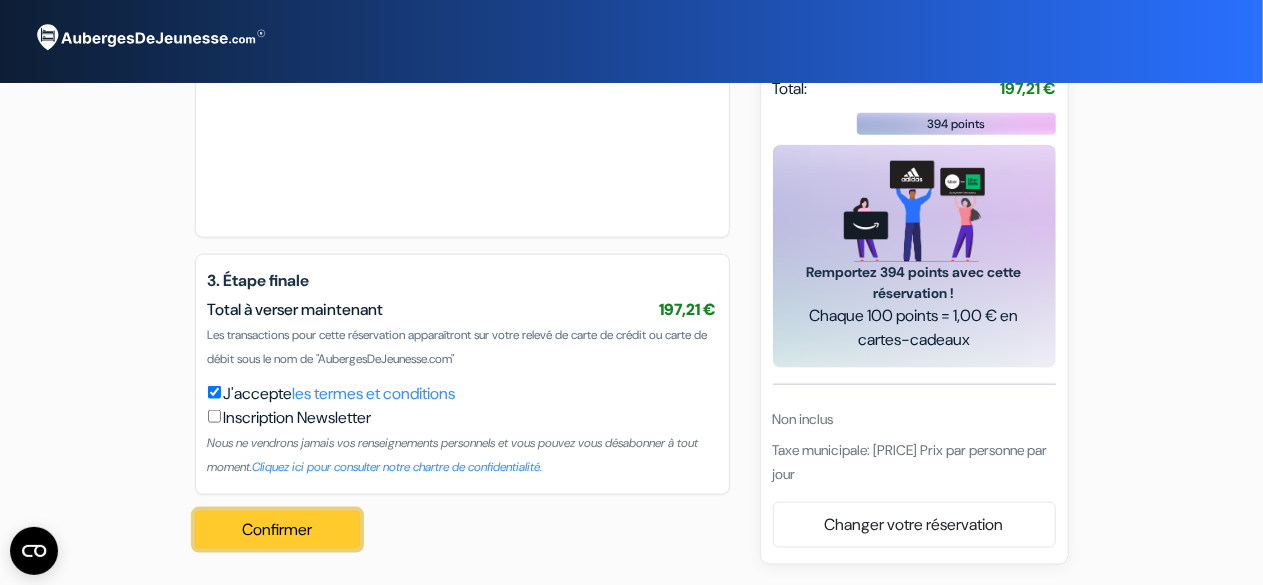 click on "Confirmer
Loading..." at bounding box center [278, 530] 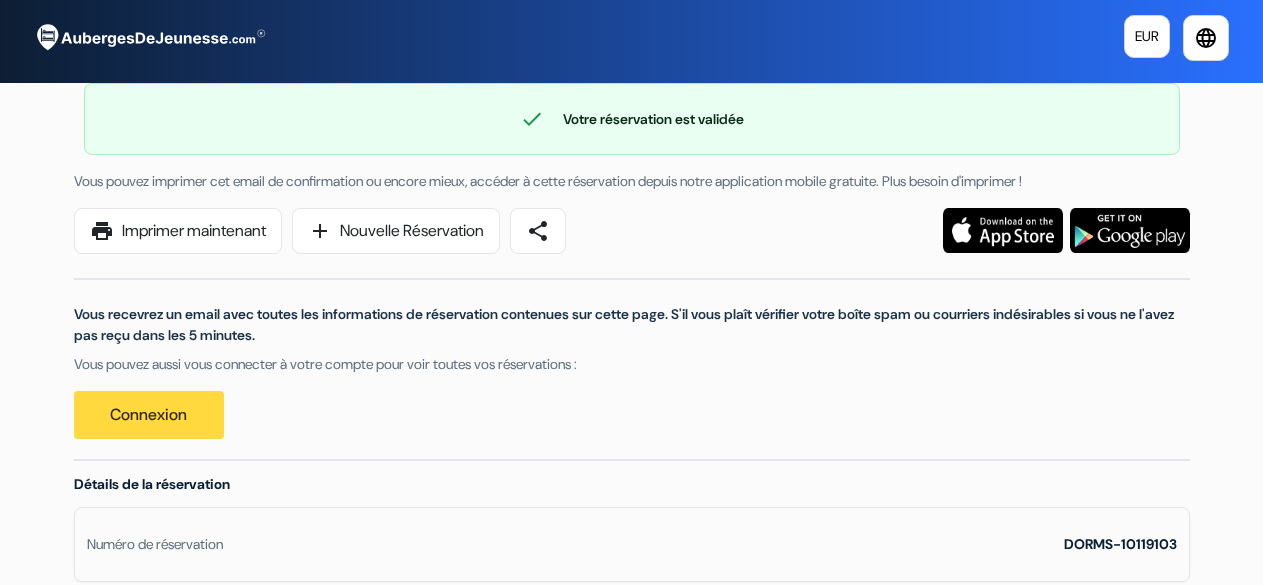scroll, scrollTop: 0, scrollLeft: 0, axis: both 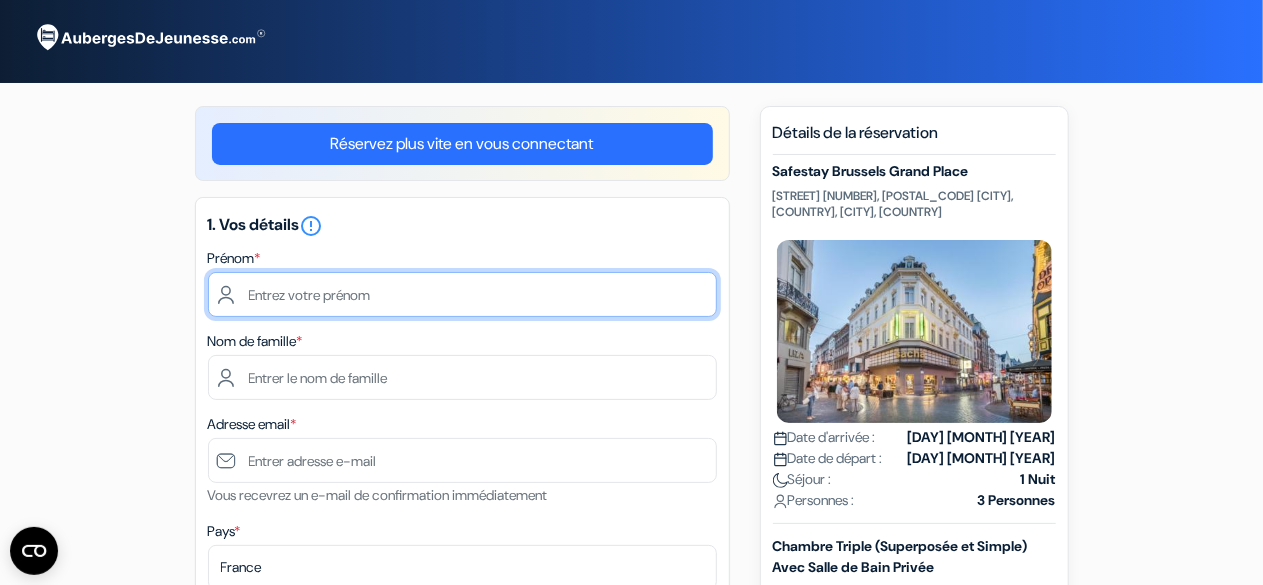 click at bounding box center [462, 294] 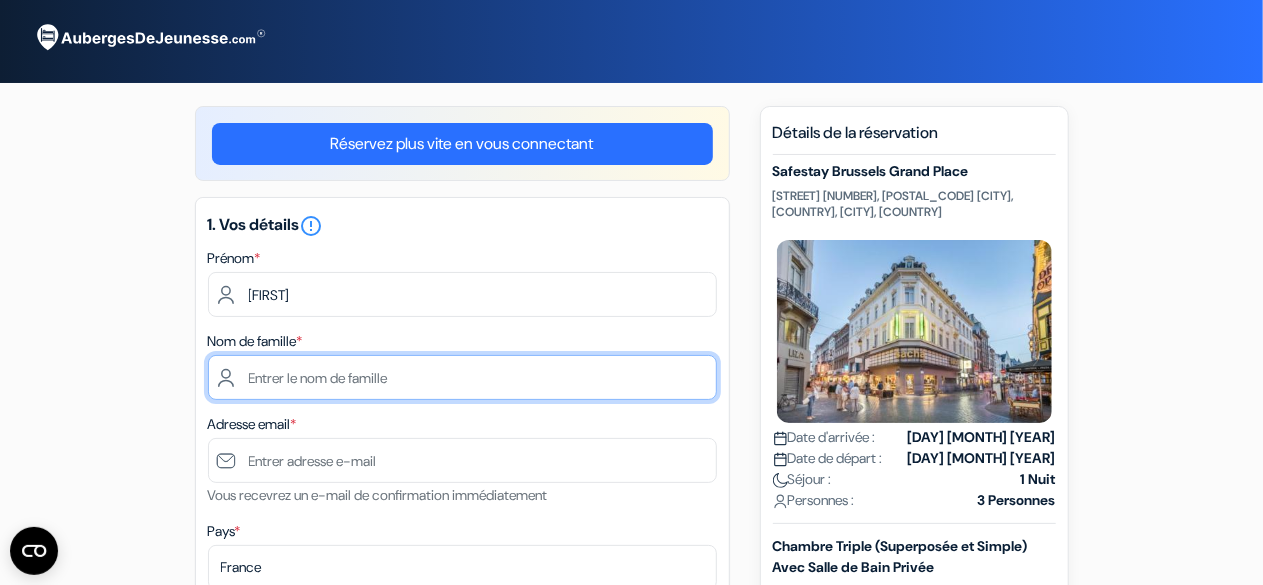type on "LACOUTURE" 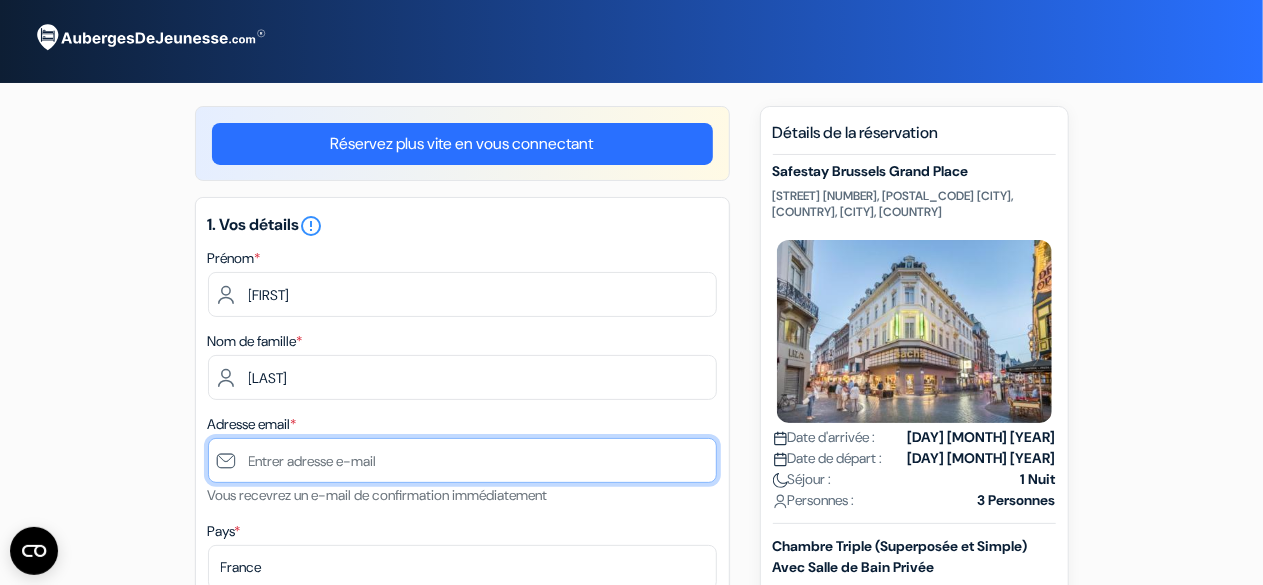 type on "[EMAIL]" 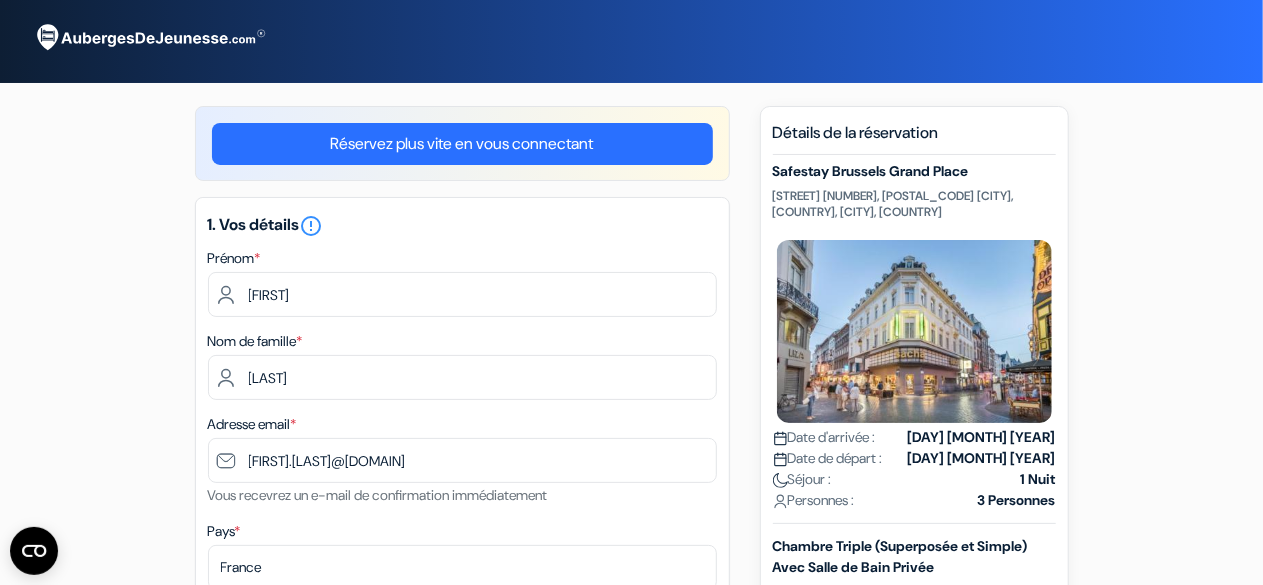 type on "[PHONE]" 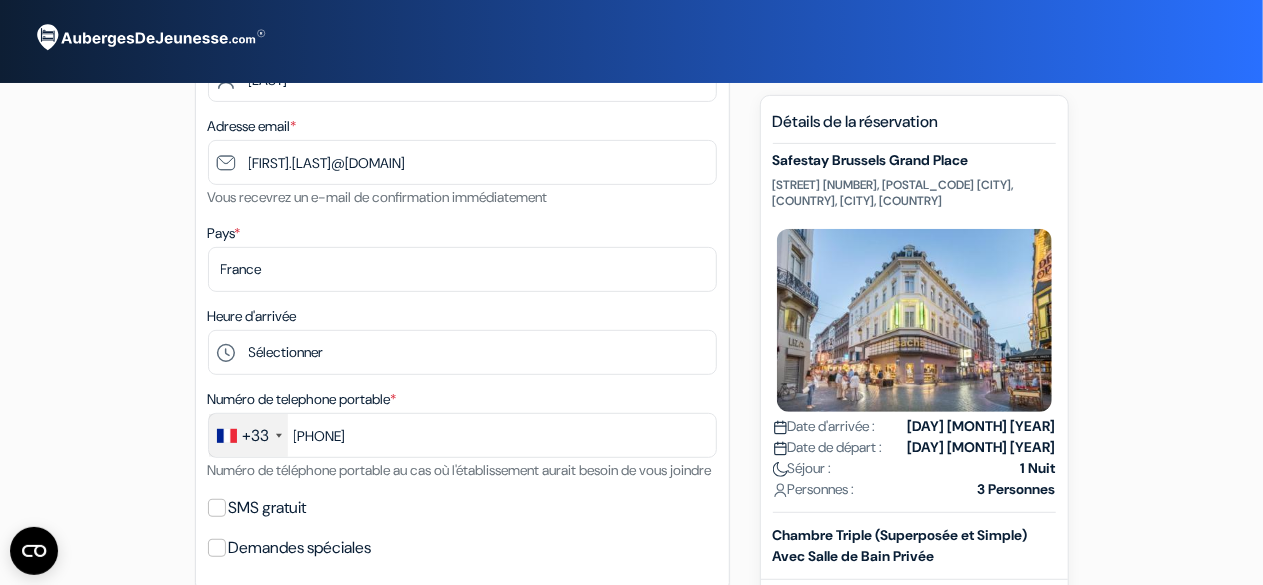 scroll, scrollTop: 302, scrollLeft: 0, axis: vertical 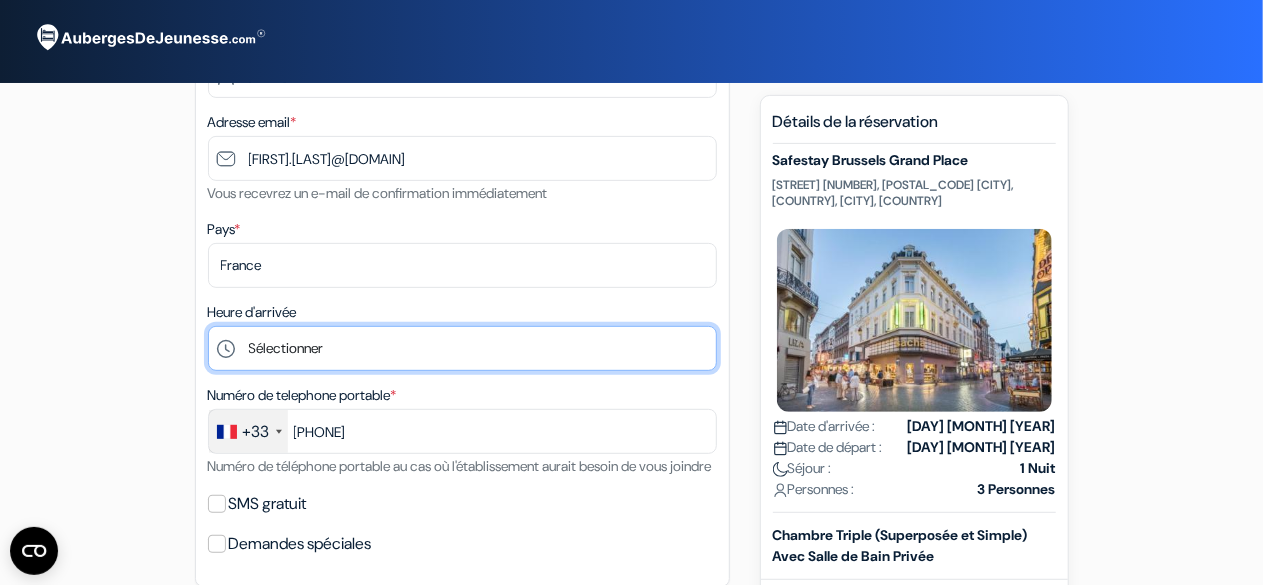 click on "Sélectionner
1:00
2:00
3:00
4:00
5:00
6:00
7:00
8:00
9:00
10:00
11:00
12:00
13:00
14:00 15:00 16:00 17:00 18:00 19:00 20:00" at bounding box center (462, 348) 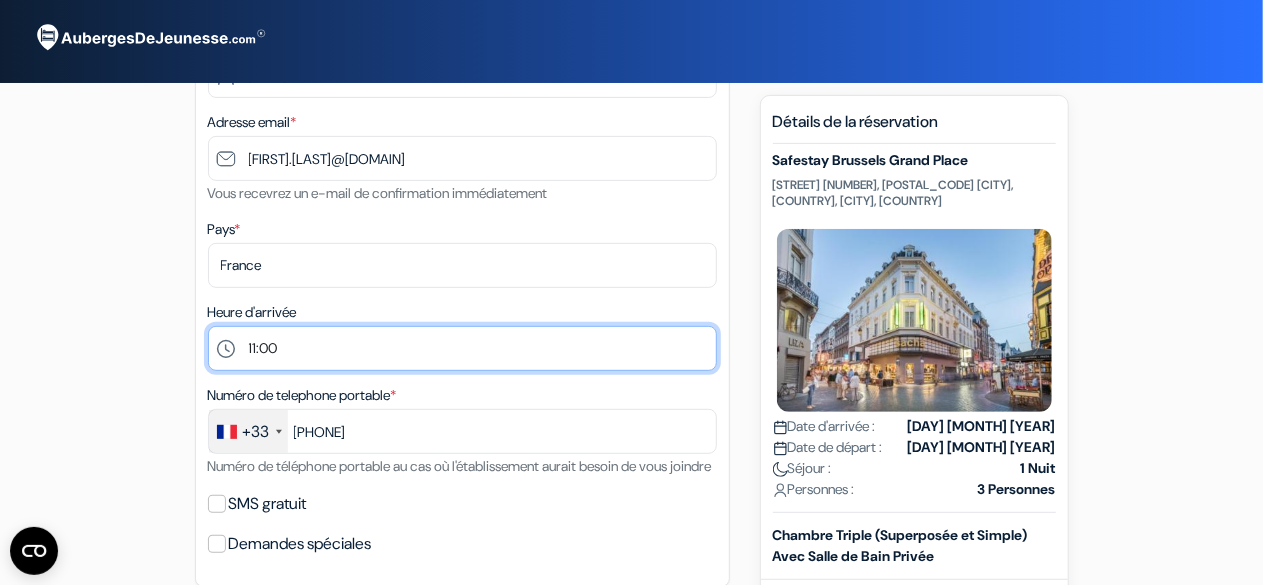 click on "Sélectionner
1:00
2:00
3:00
4:00
5:00
6:00
7:00
8:00
9:00
10:00
11:00
12:00
13:00
14:00 15:00 16:00 17:00 18:00 19:00 20:00" at bounding box center (462, 348) 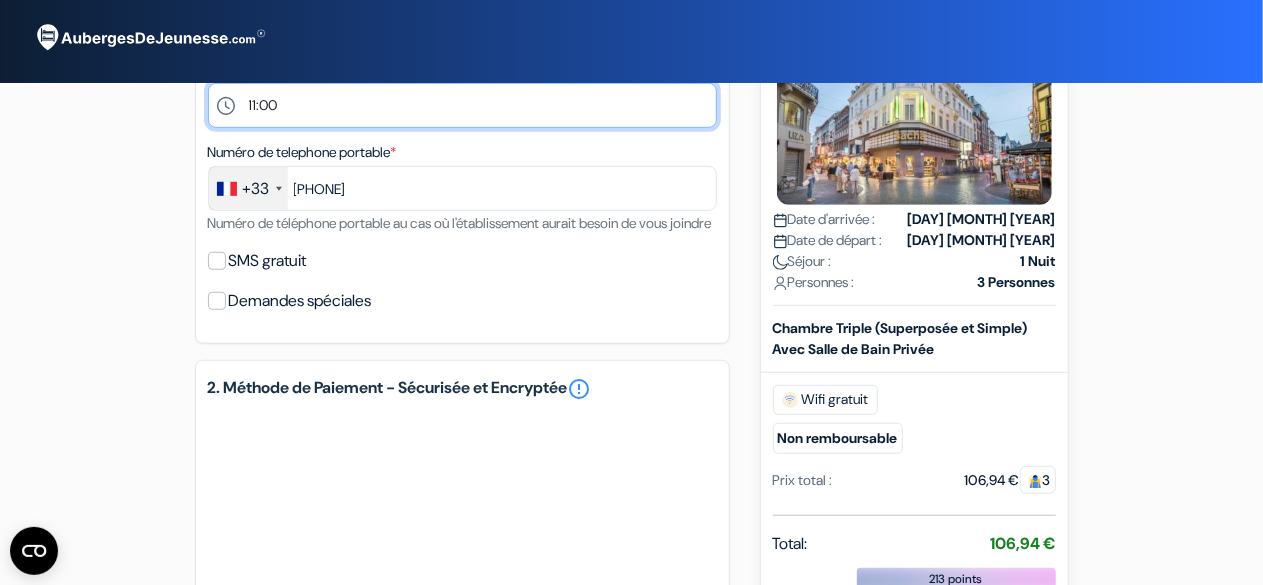 scroll, scrollTop: 547, scrollLeft: 0, axis: vertical 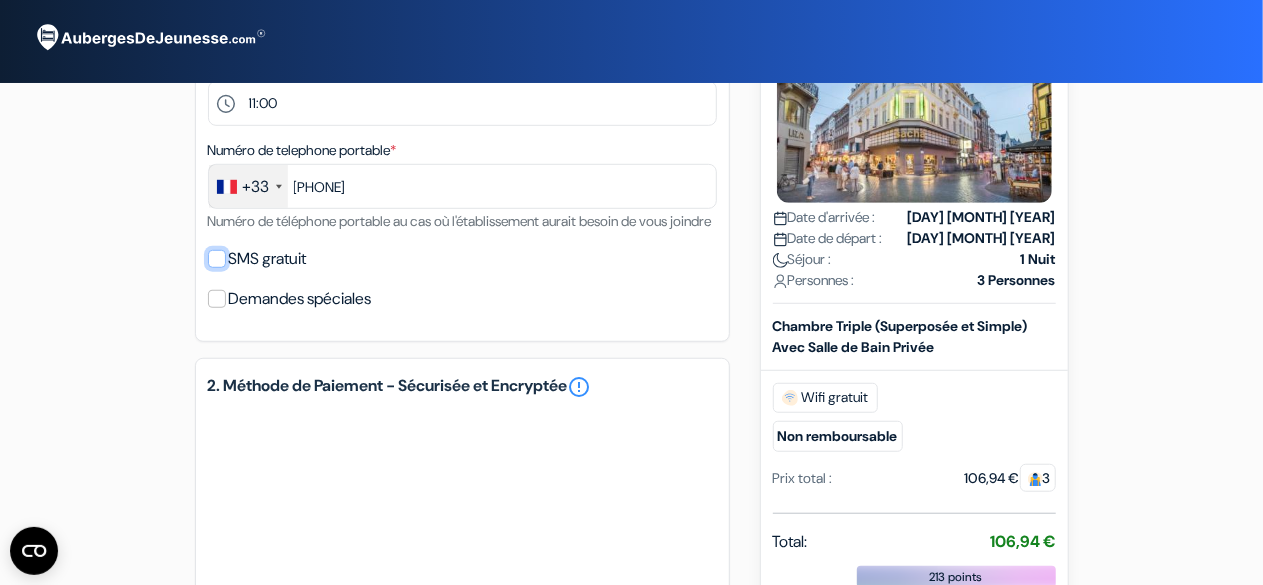 click on "SMS gratuit" at bounding box center [217, 259] 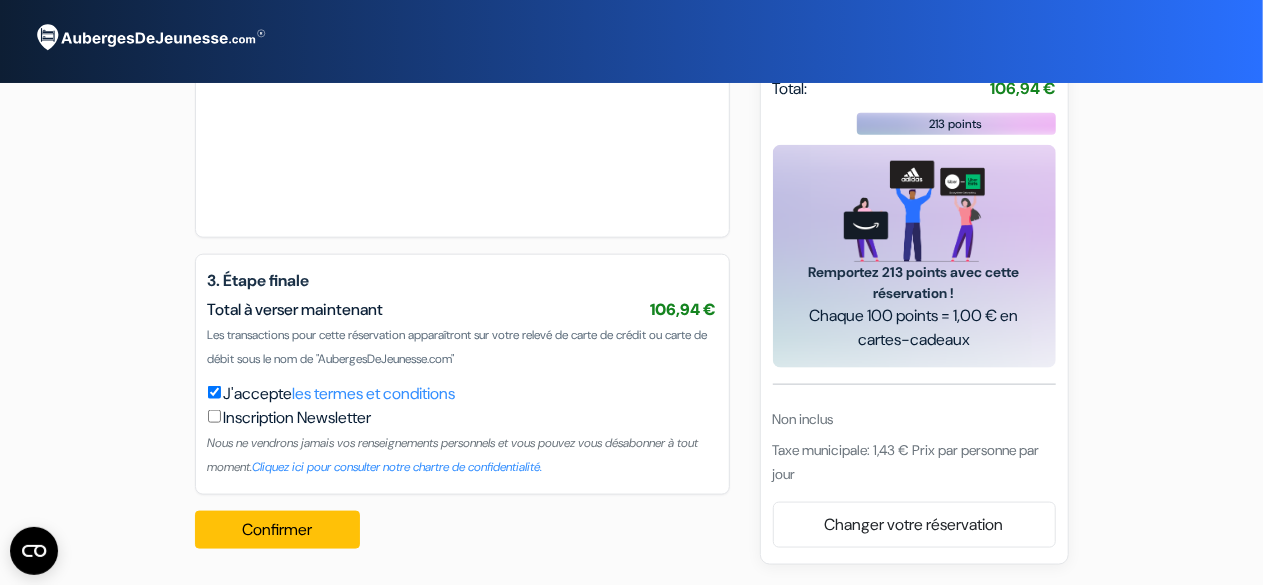 scroll, scrollTop: 1082, scrollLeft: 0, axis: vertical 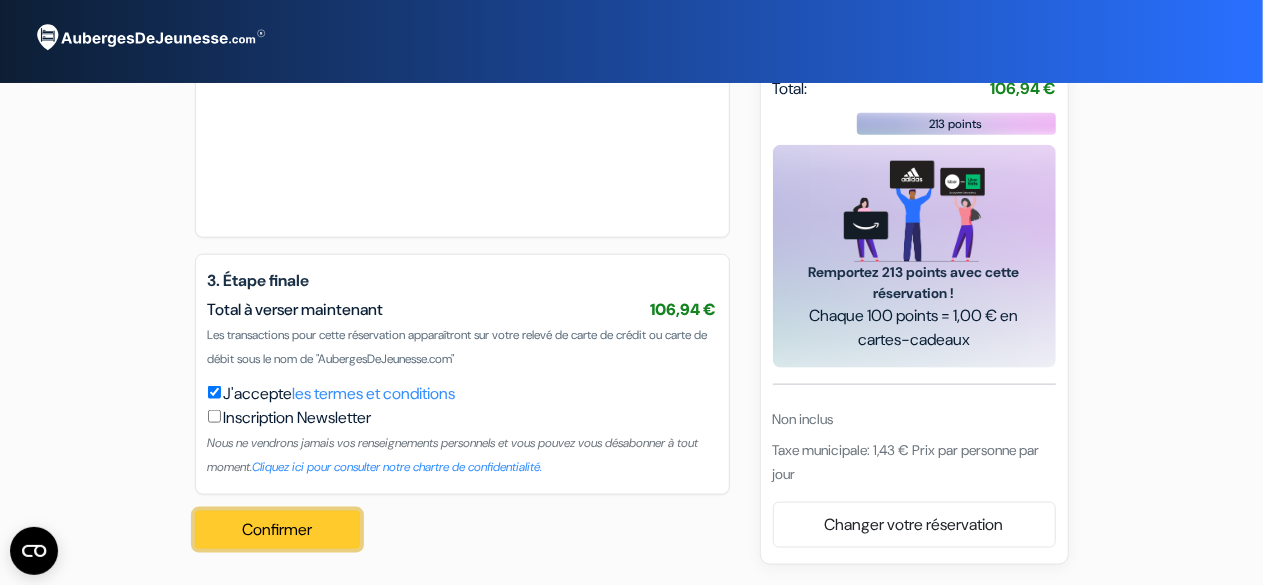 click on "Confirmer
Loading..." at bounding box center [278, 530] 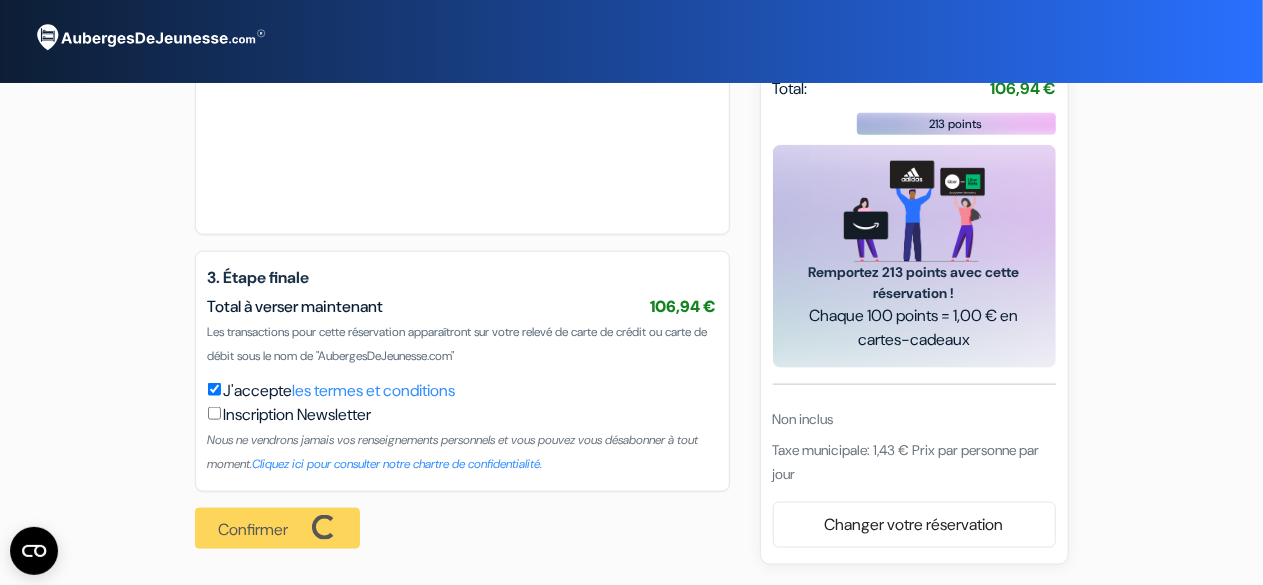scroll, scrollTop: 1084, scrollLeft: 0, axis: vertical 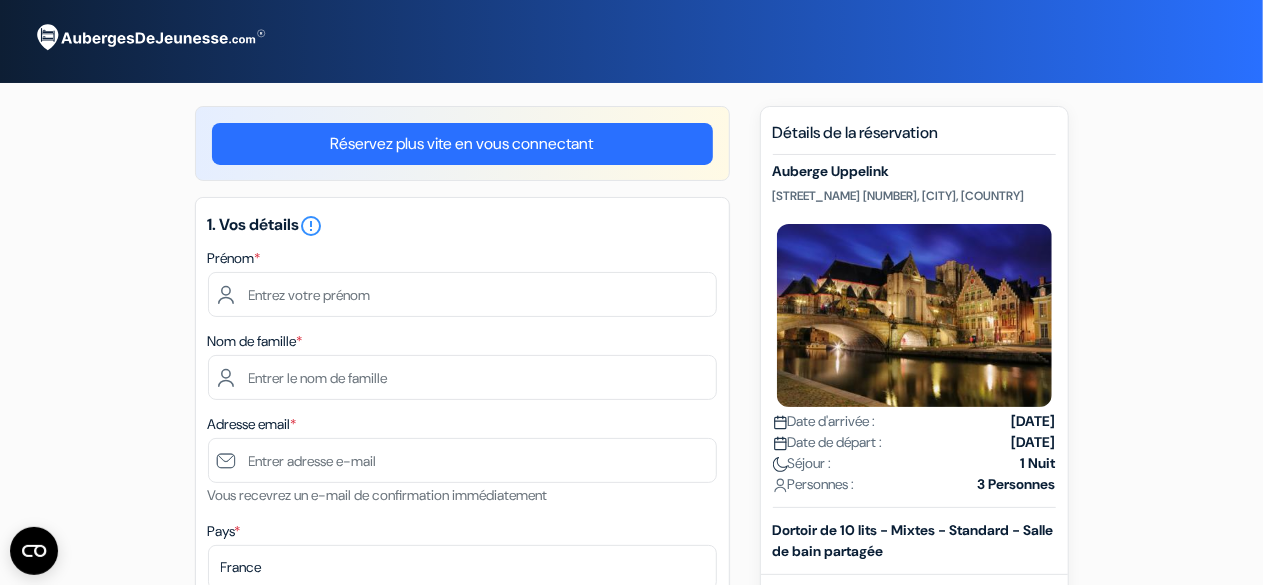click at bounding box center [462, 294] 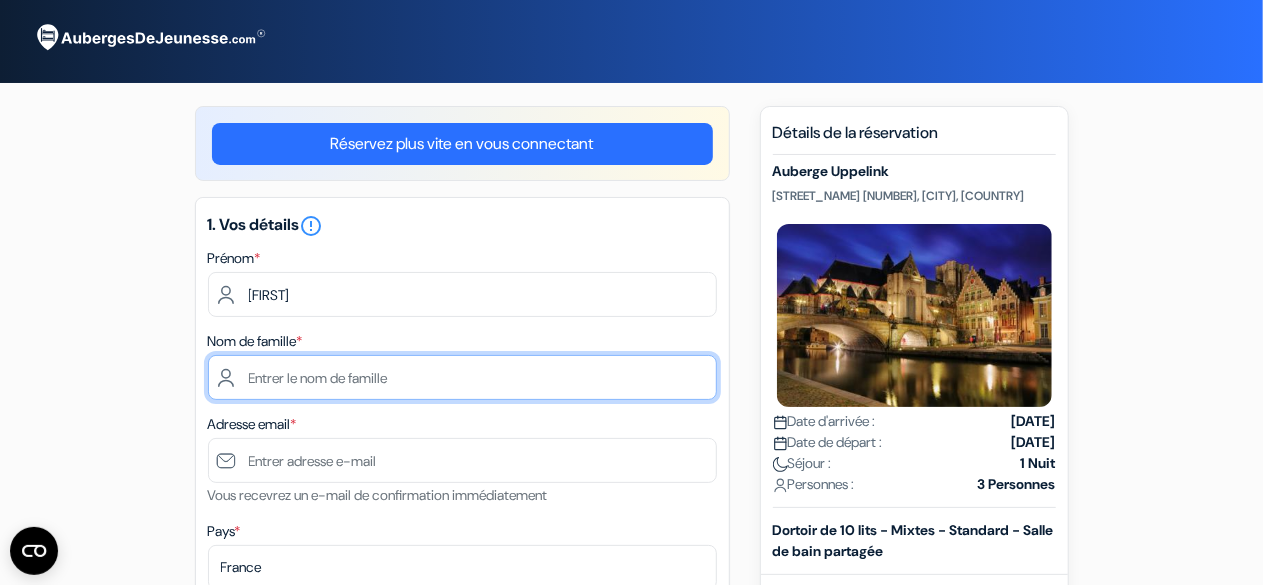type on "LACOUTURE" 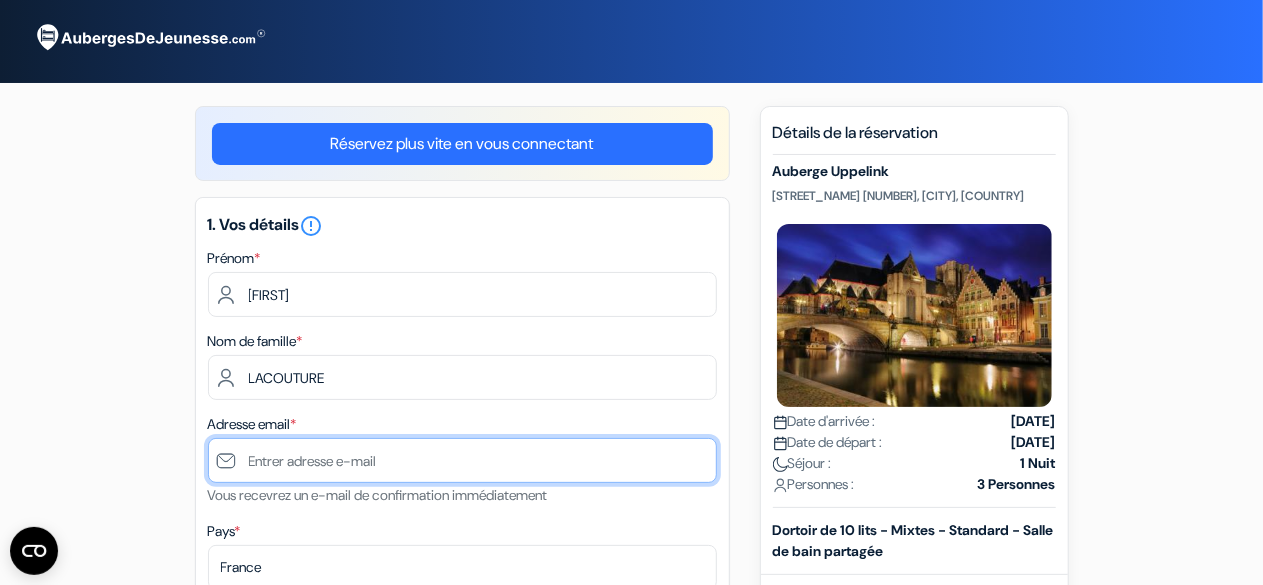 type on "[EMAIL]" 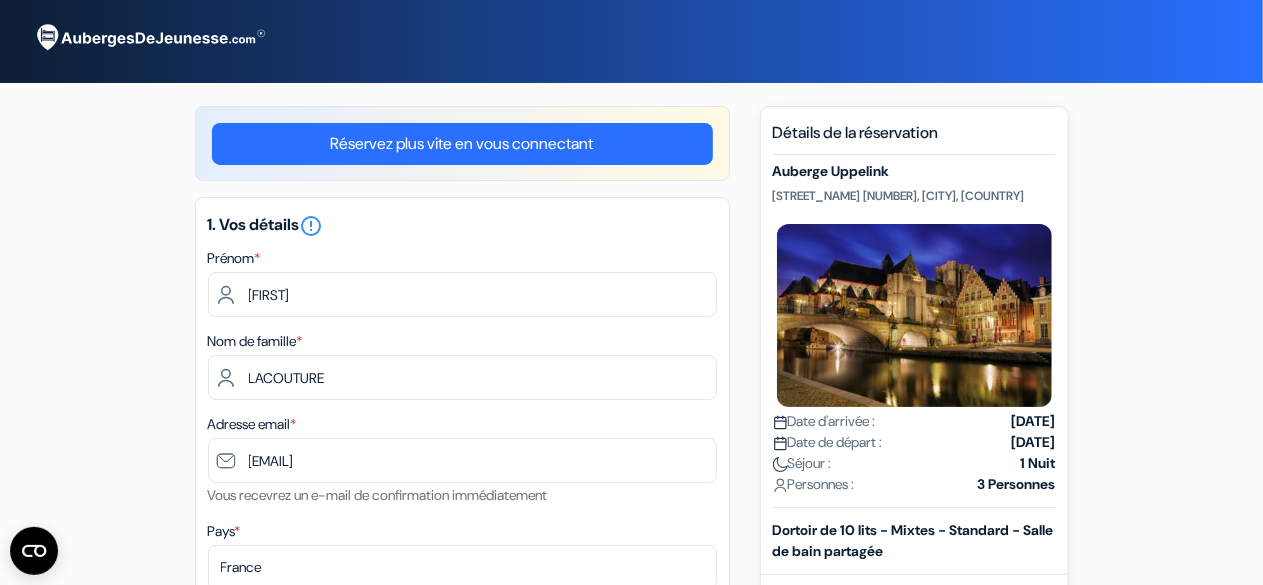 type on "0664344084" 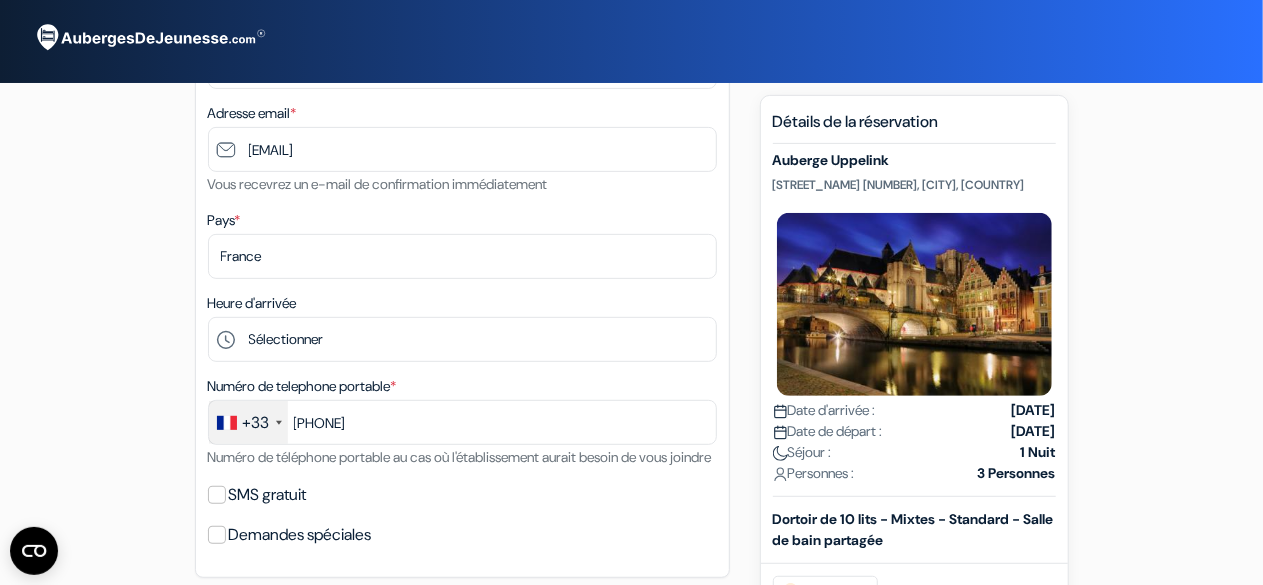 scroll, scrollTop: 313, scrollLeft: 0, axis: vertical 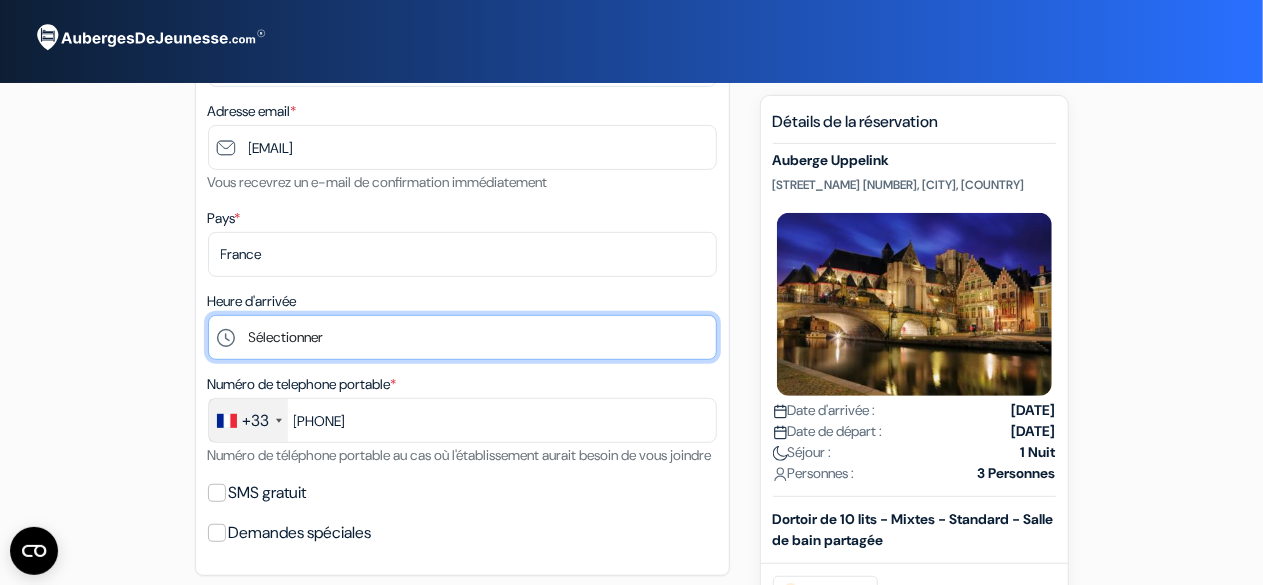 click on "Sélectionner
1:00
2:00
3:00
4:00
5:00
6:00
7:00
8:00
9:00
10:00
11:00
12:00 13:00 14:00 15:00" at bounding box center [462, 337] 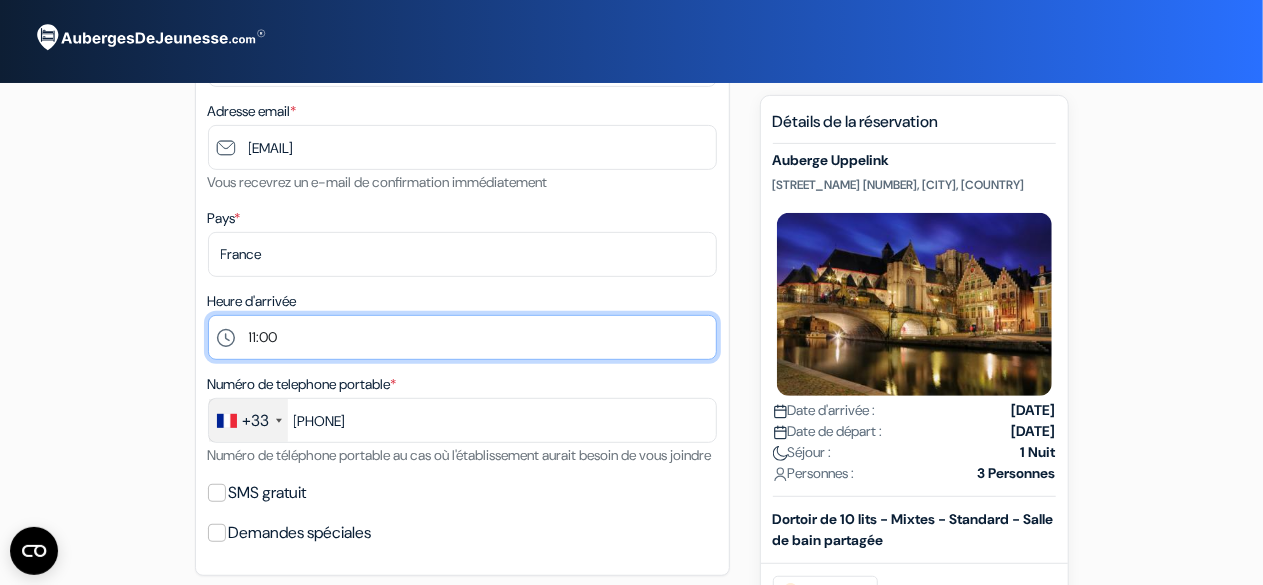click on "Sélectionner
1:00
2:00
3:00
4:00
5:00
6:00
7:00
8:00
9:00
10:00
11:00
12:00 13:00 14:00 15:00" at bounding box center [462, 337] 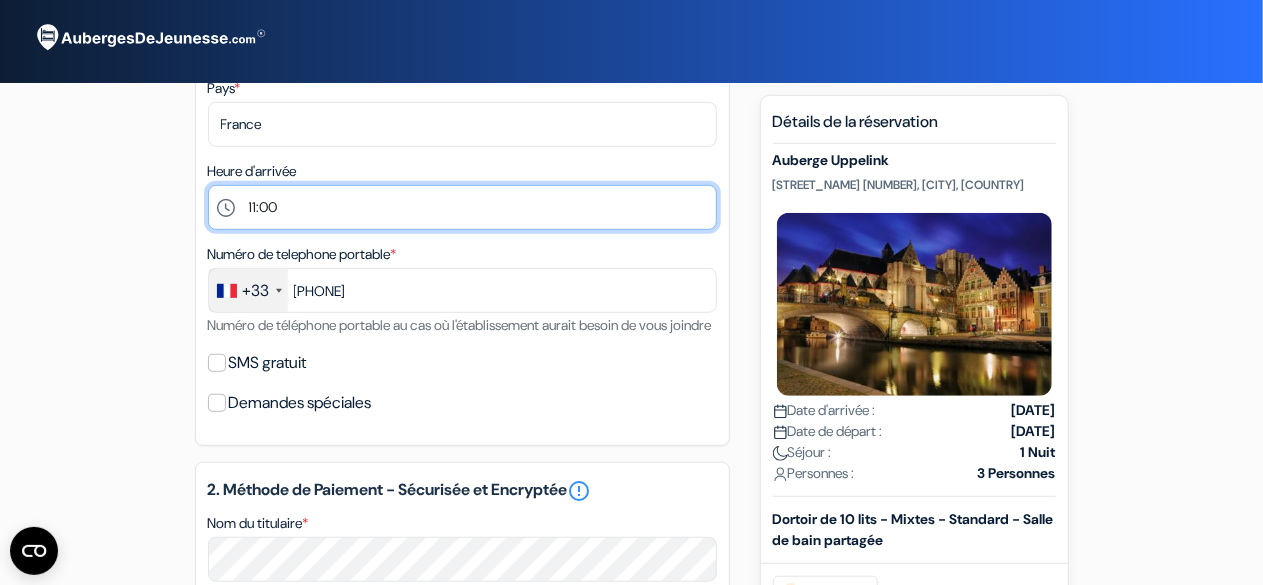 scroll, scrollTop: 445, scrollLeft: 0, axis: vertical 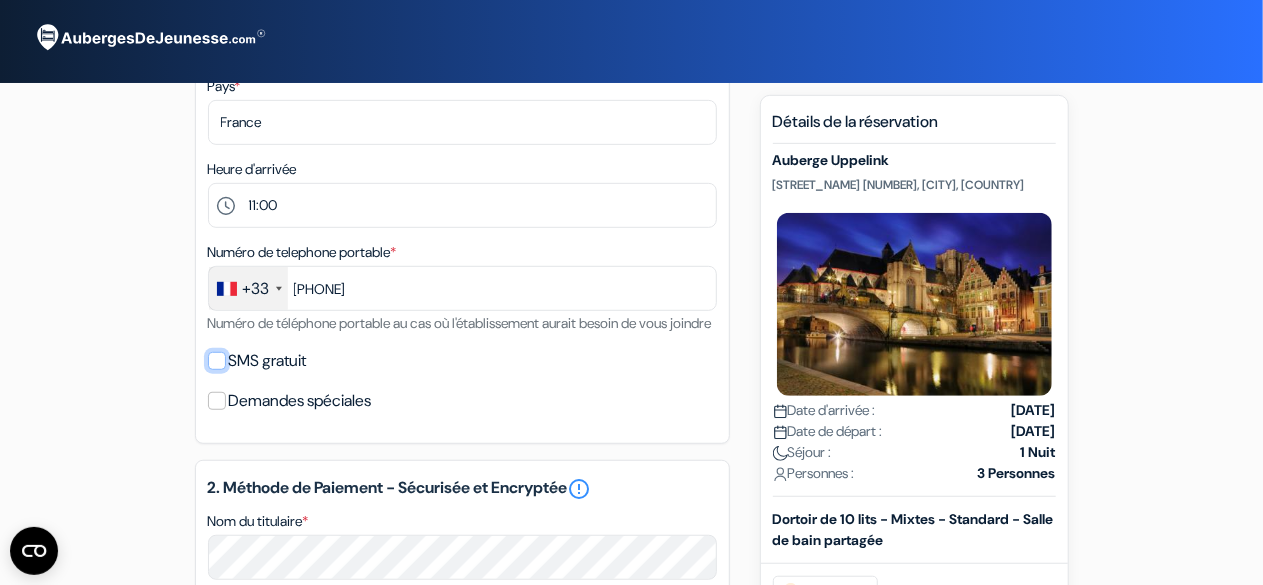 click on "SMS gratuit" at bounding box center (217, 361) 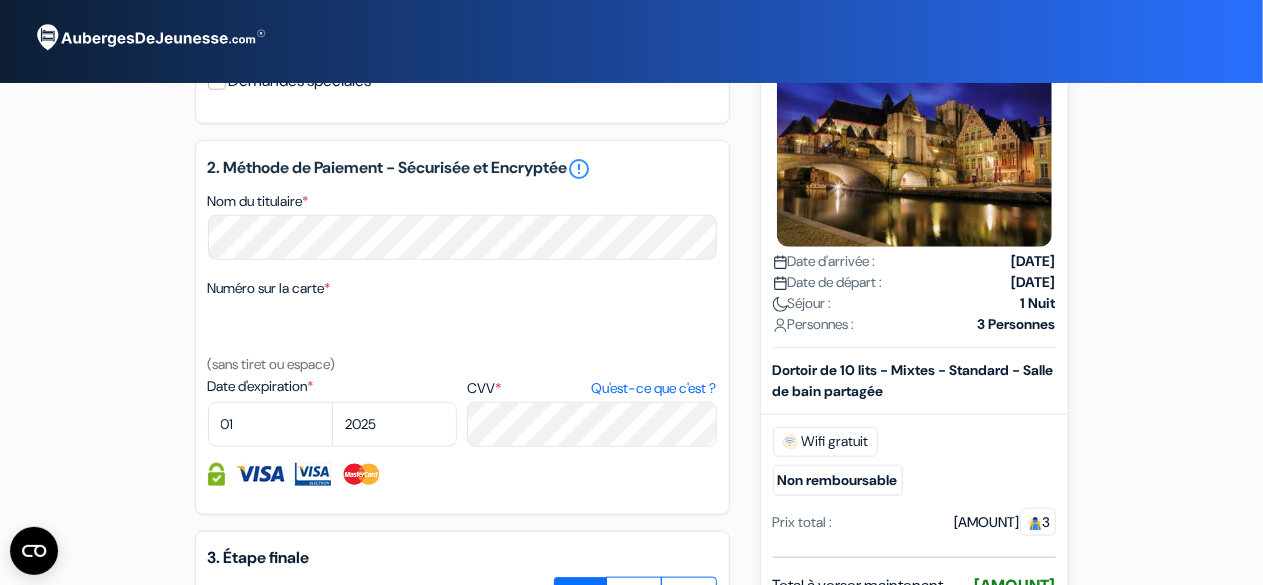 scroll, scrollTop: 825, scrollLeft: 0, axis: vertical 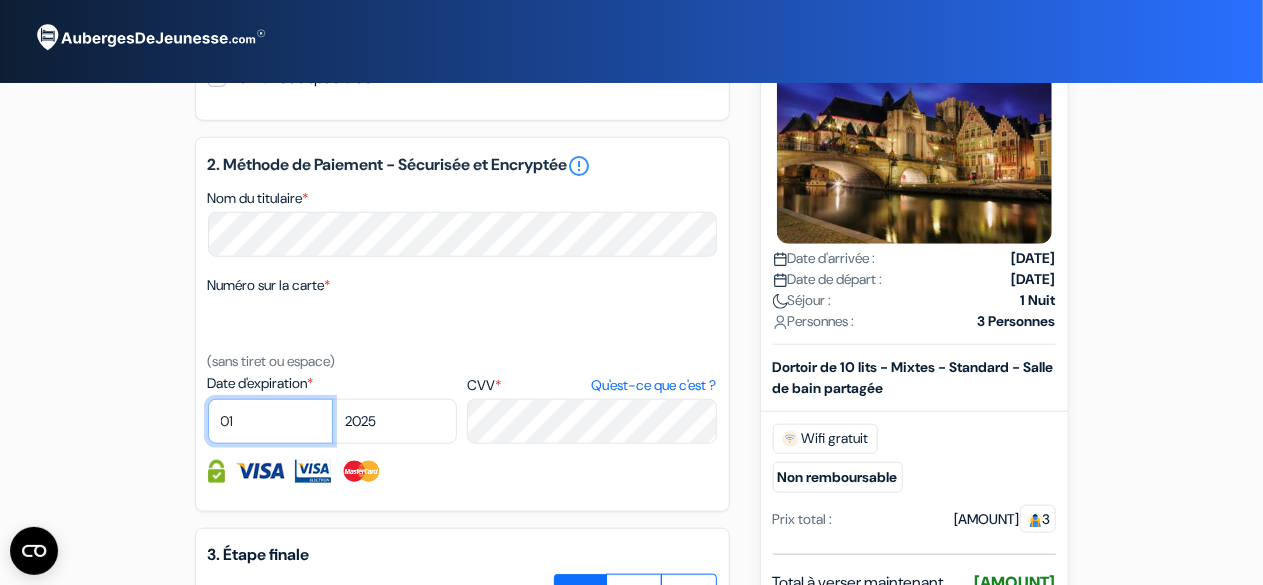 click on "01
02
03
04
05
06
07
08
09
10
11
12" at bounding box center [270, 421] 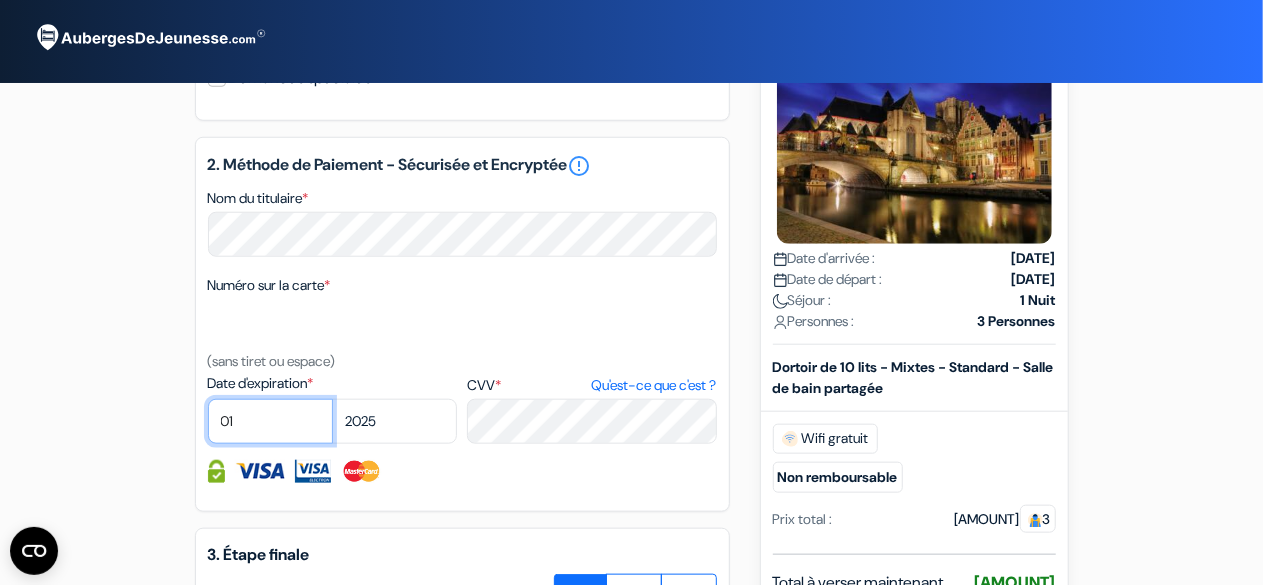 select on "04" 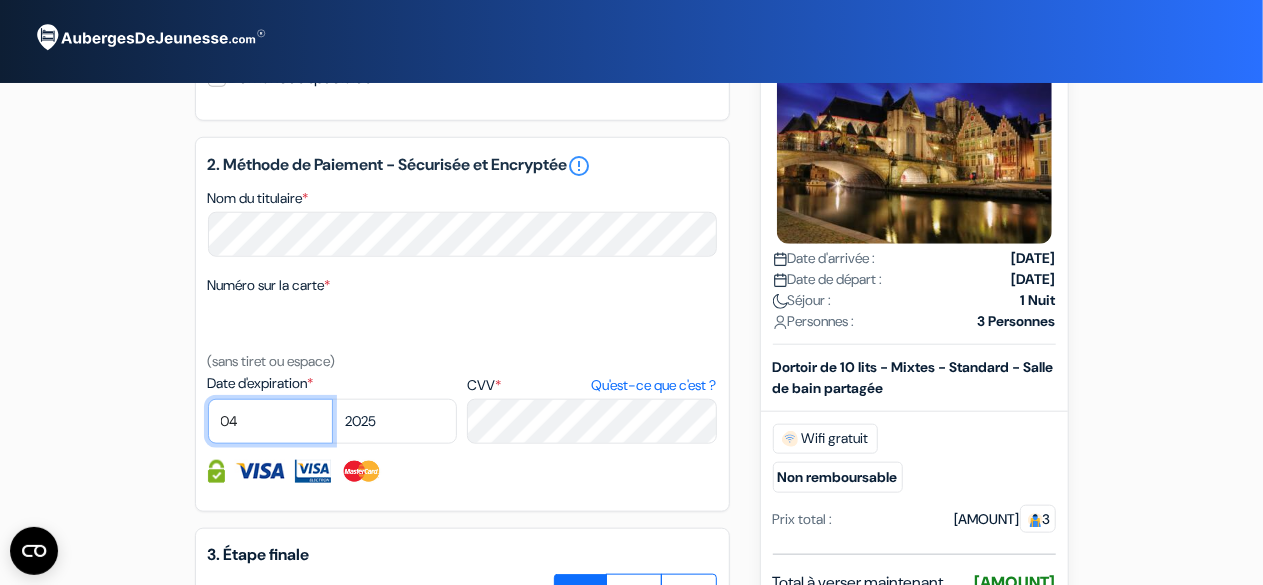 click on "01
02
03
04
05
06
07
08
09
10
11
12" at bounding box center (270, 421) 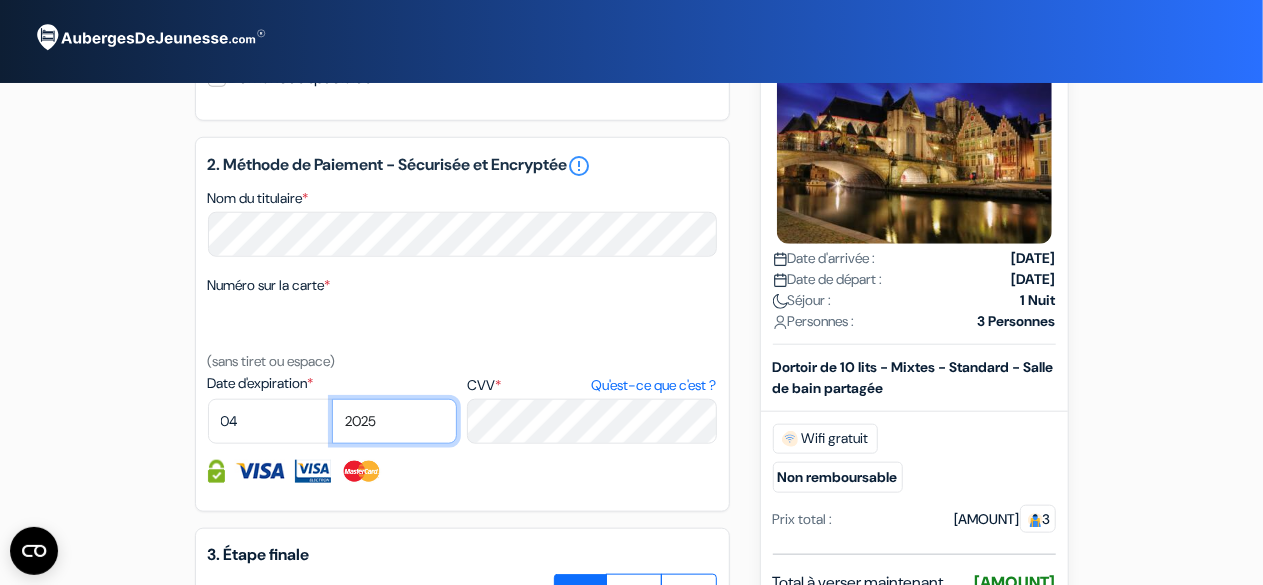 click on "2025
2026
2027
2028
2029
2030
2031
2032
2033 2034 2035 2036 2037 2038 2039 2040 2041 2042 2043" at bounding box center (394, 421) 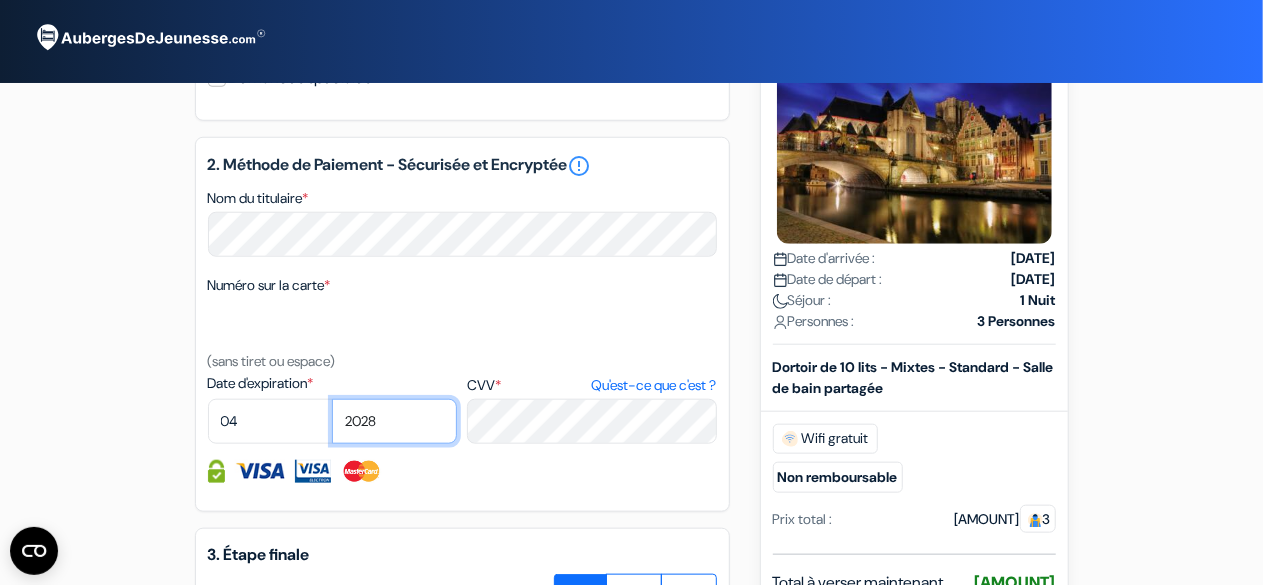 click on "2025
2026
2027
2028
2029
2030
2031
2032
2033 2034 2035 2036 2037 2038 2039 2040 2041 2042 2043" at bounding box center (394, 421) 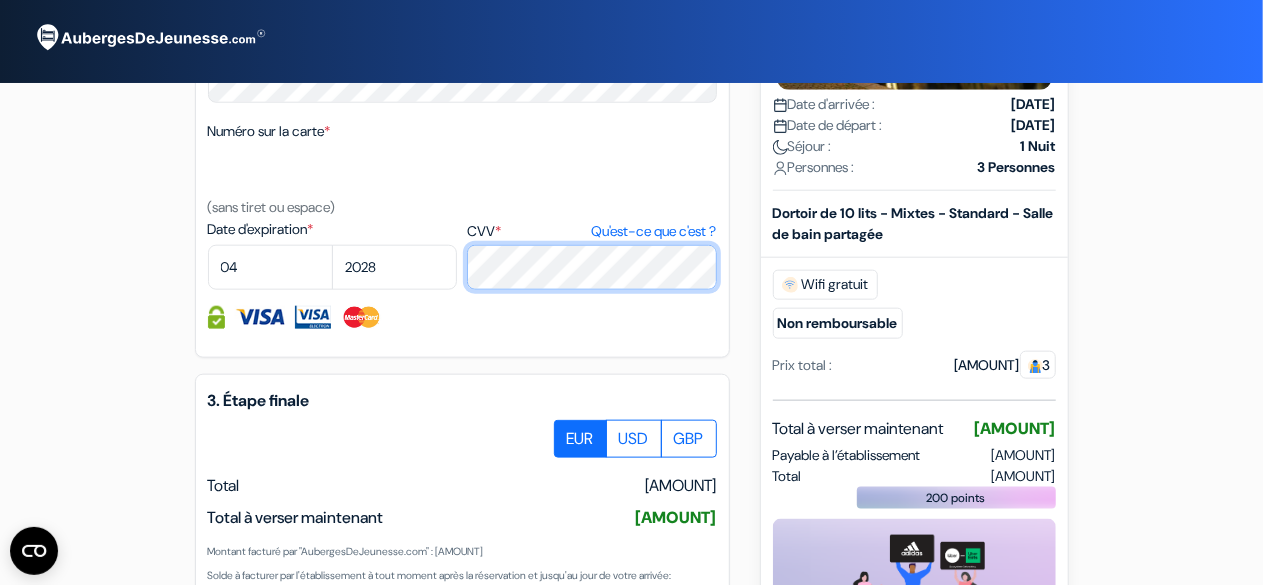 scroll, scrollTop: 989, scrollLeft: 0, axis: vertical 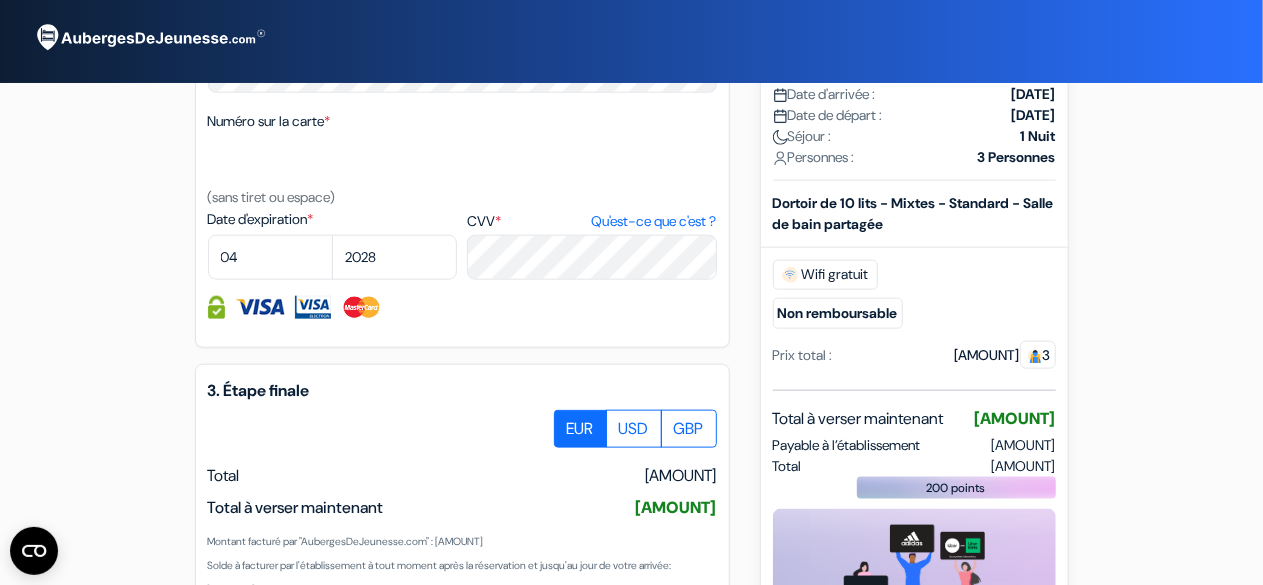 click at bounding box center (462, 429) 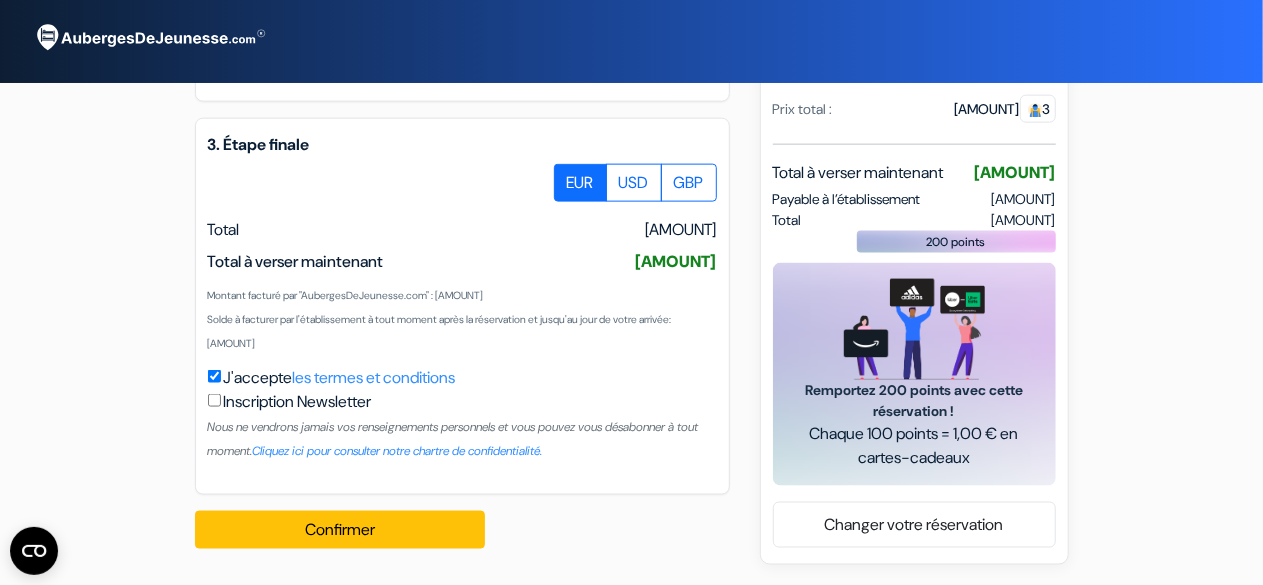 scroll, scrollTop: 1249, scrollLeft: 0, axis: vertical 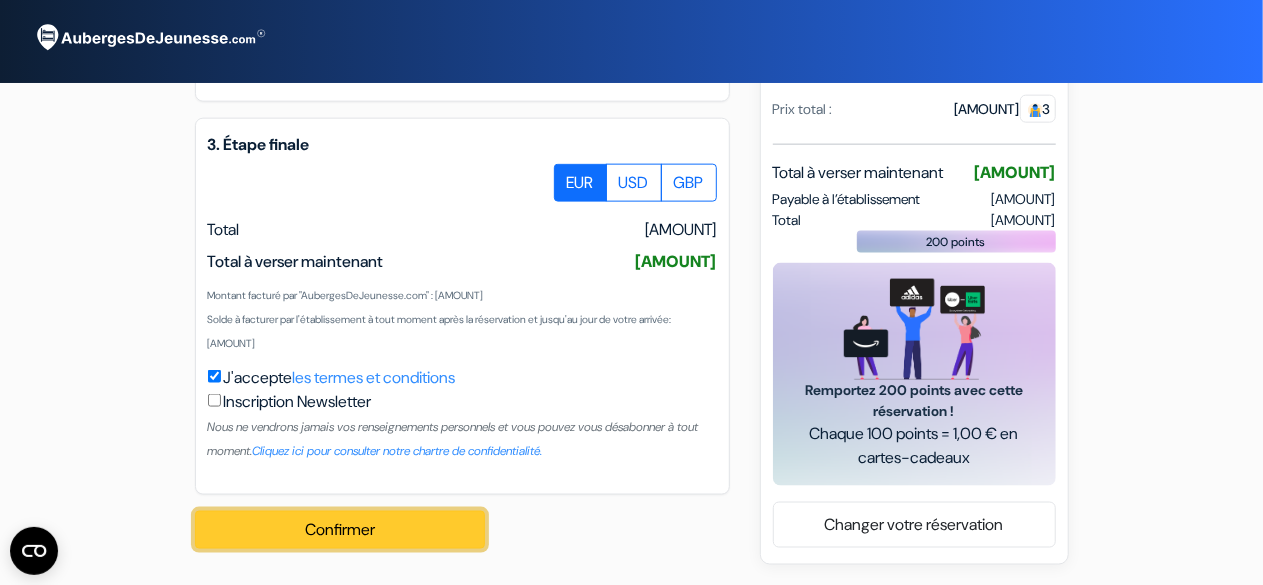 click on "Confirmer
Loading..." at bounding box center (340, 530) 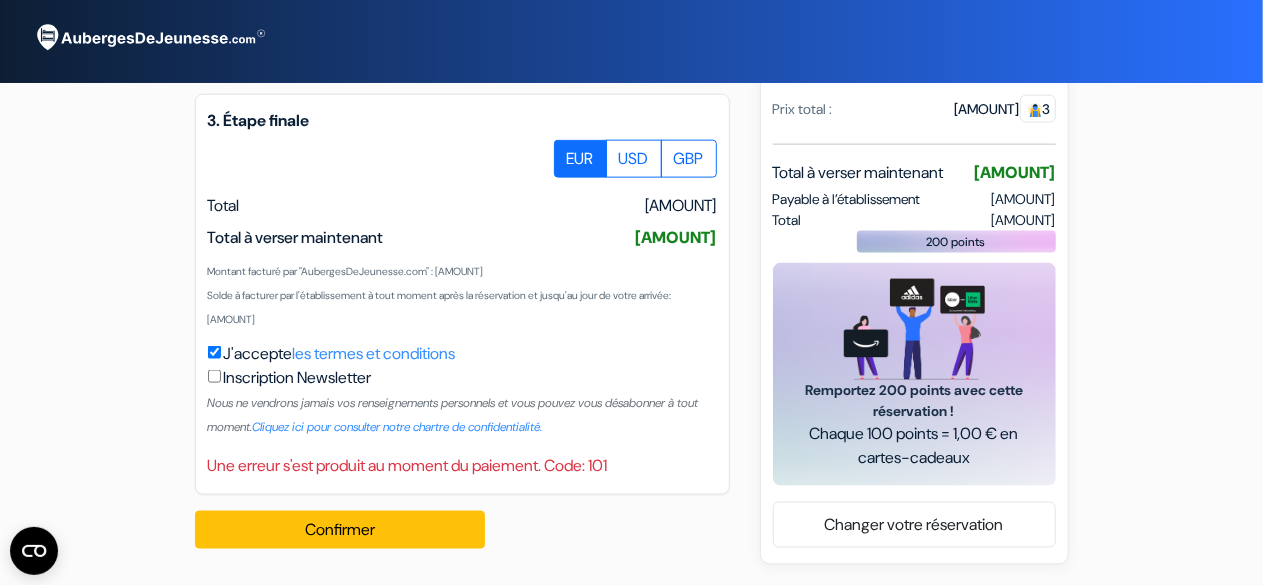 scroll, scrollTop: 1285, scrollLeft: 0, axis: vertical 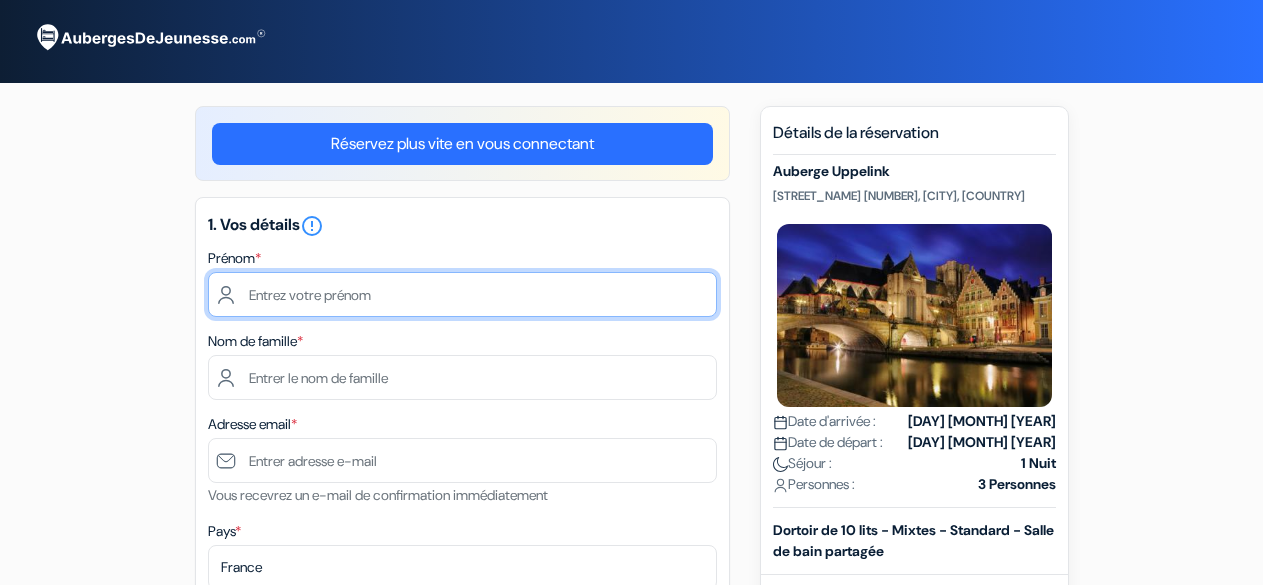 click at bounding box center (462, 294) 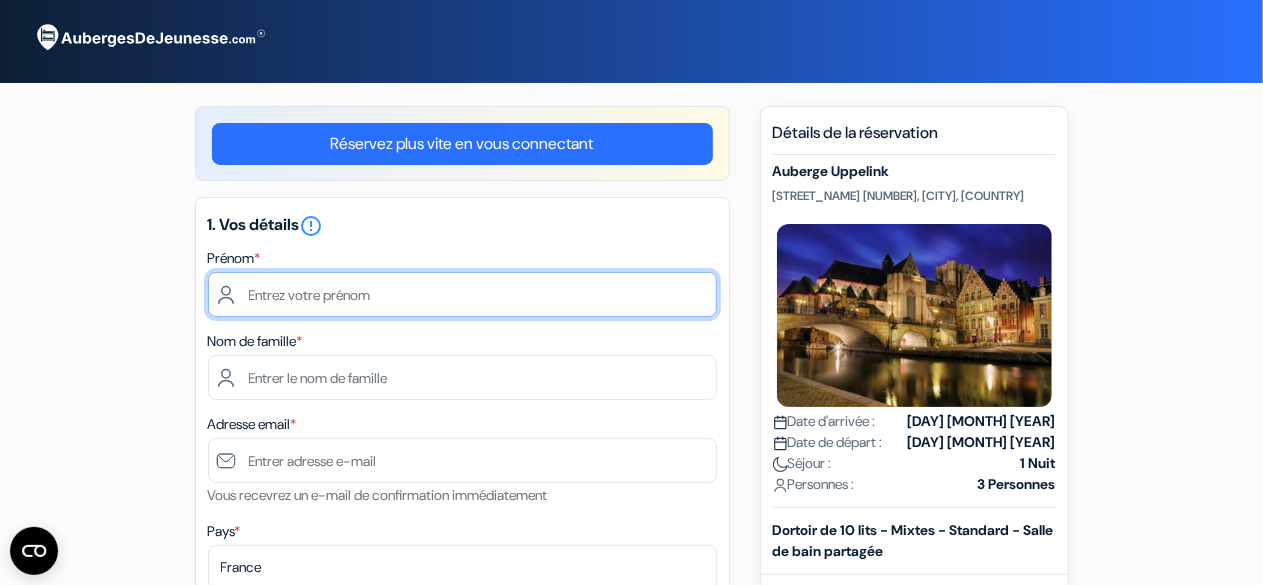 click at bounding box center [462, 294] 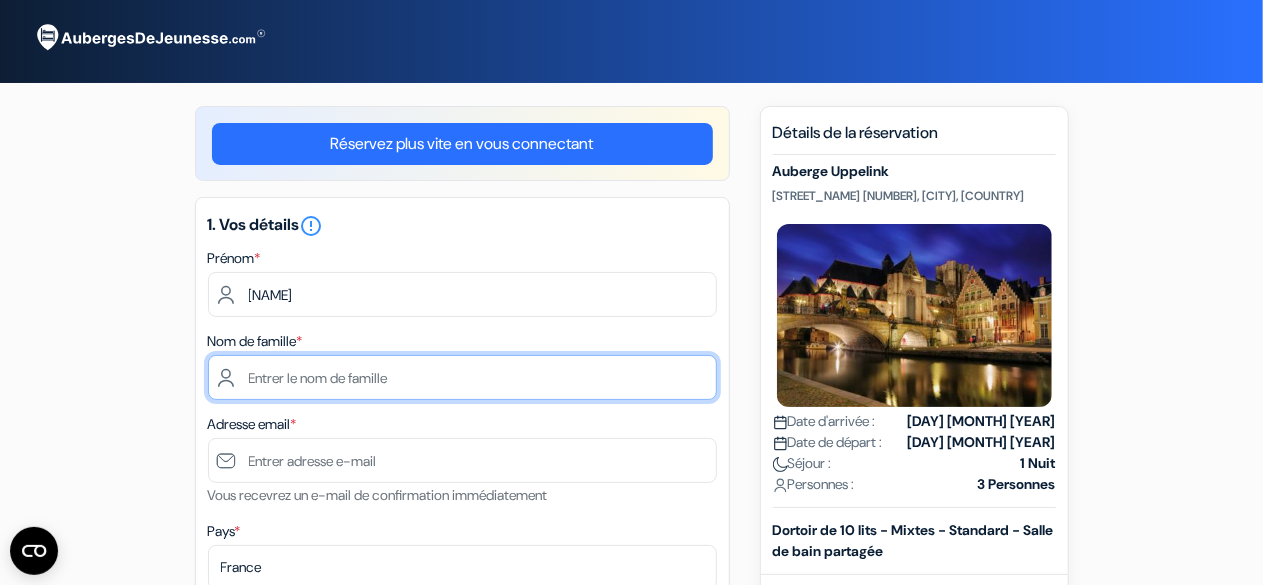 type on "LACOUTURE" 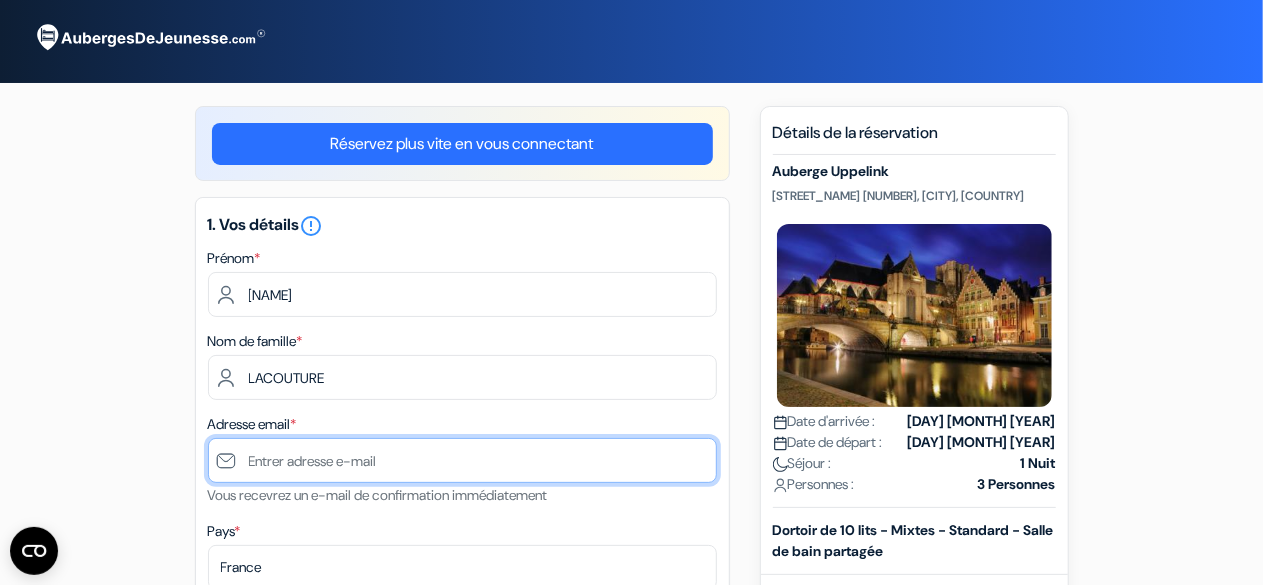 type on "[EMAIL]" 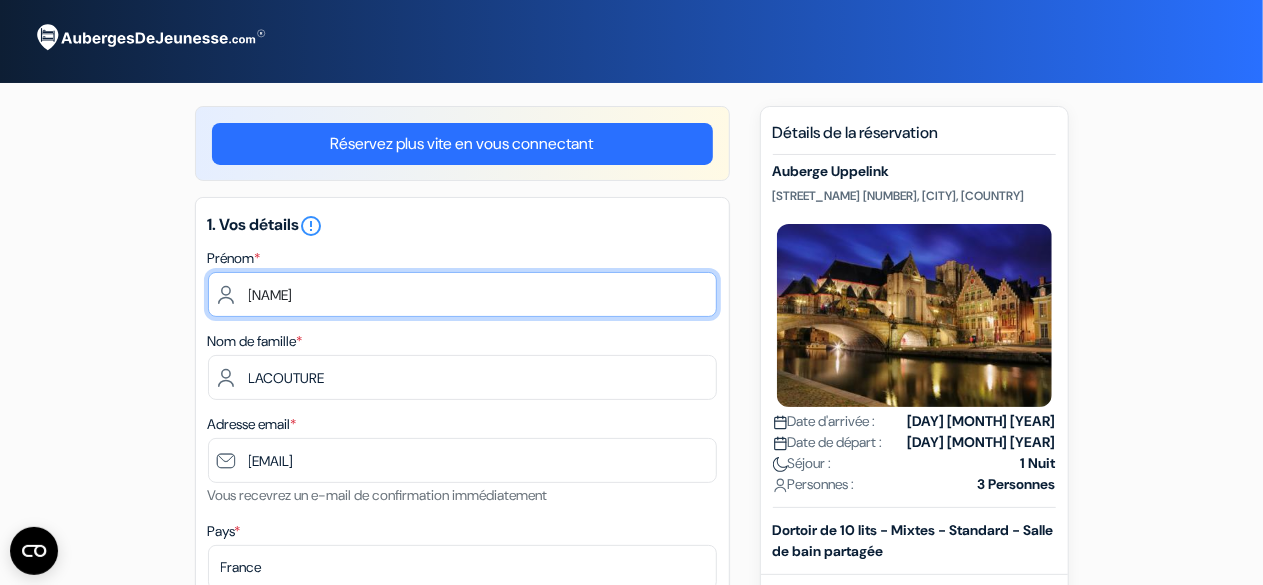click on "Cécile" at bounding box center [462, 294] 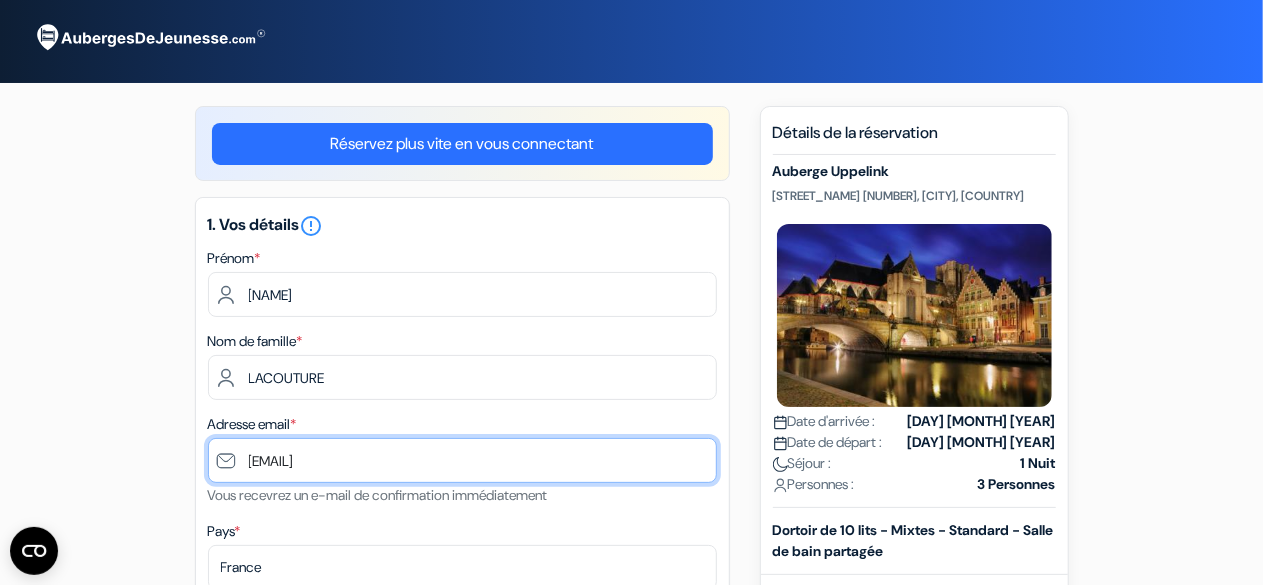 click on "[EMAIL]" at bounding box center (462, 460) 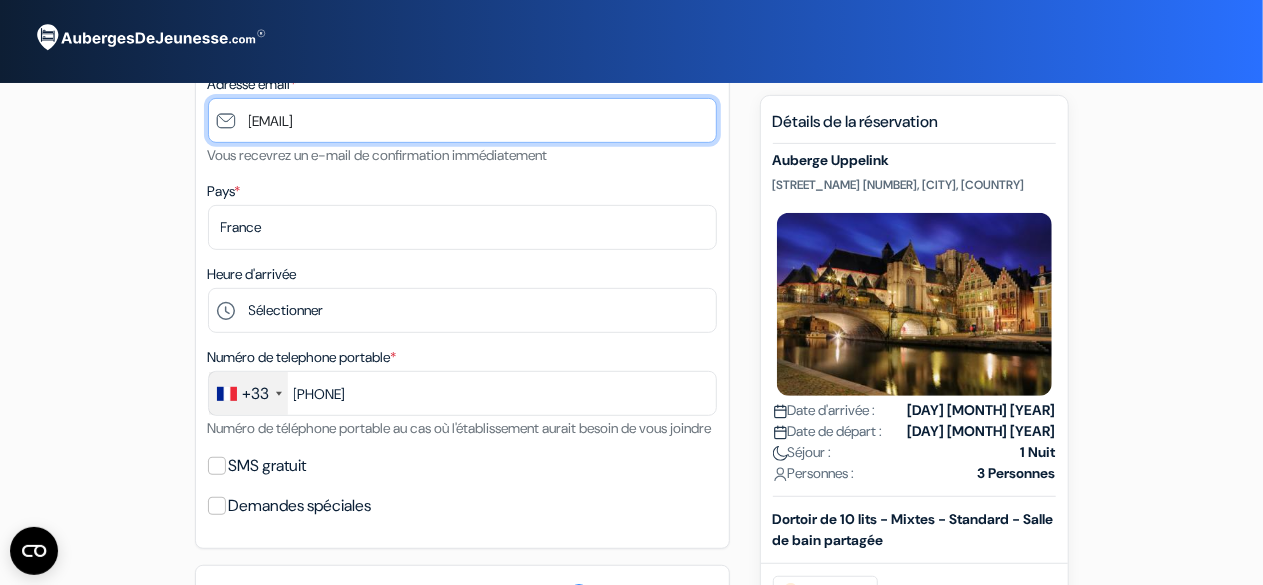 scroll, scrollTop: 341, scrollLeft: 0, axis: vertical 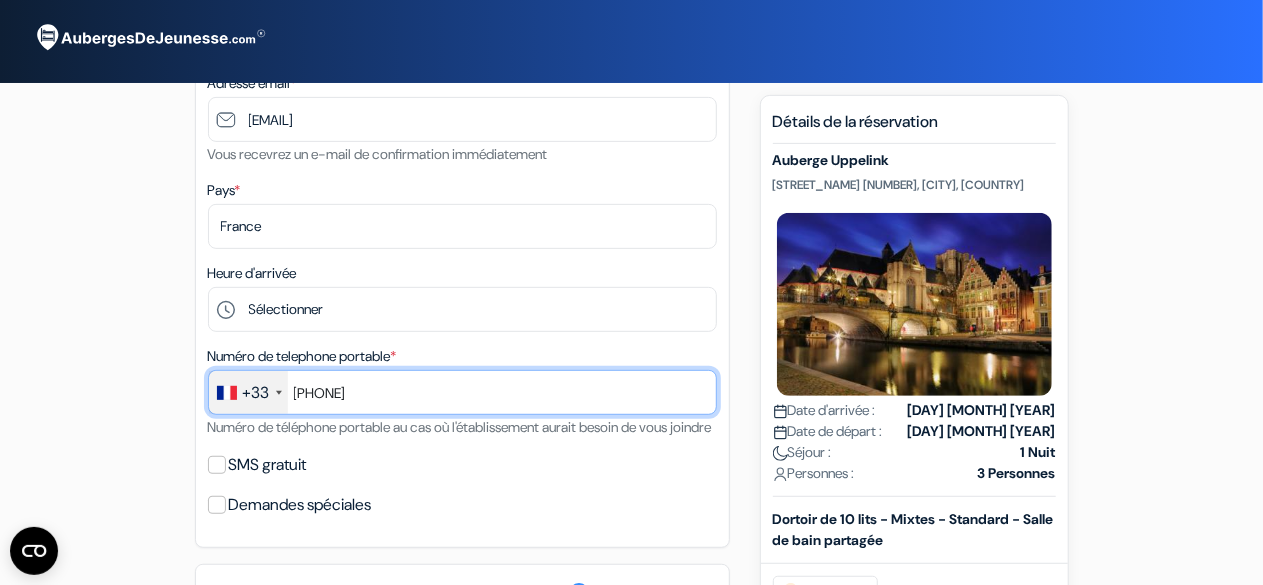 click on "0777601223" at bounding box center (462, 392) 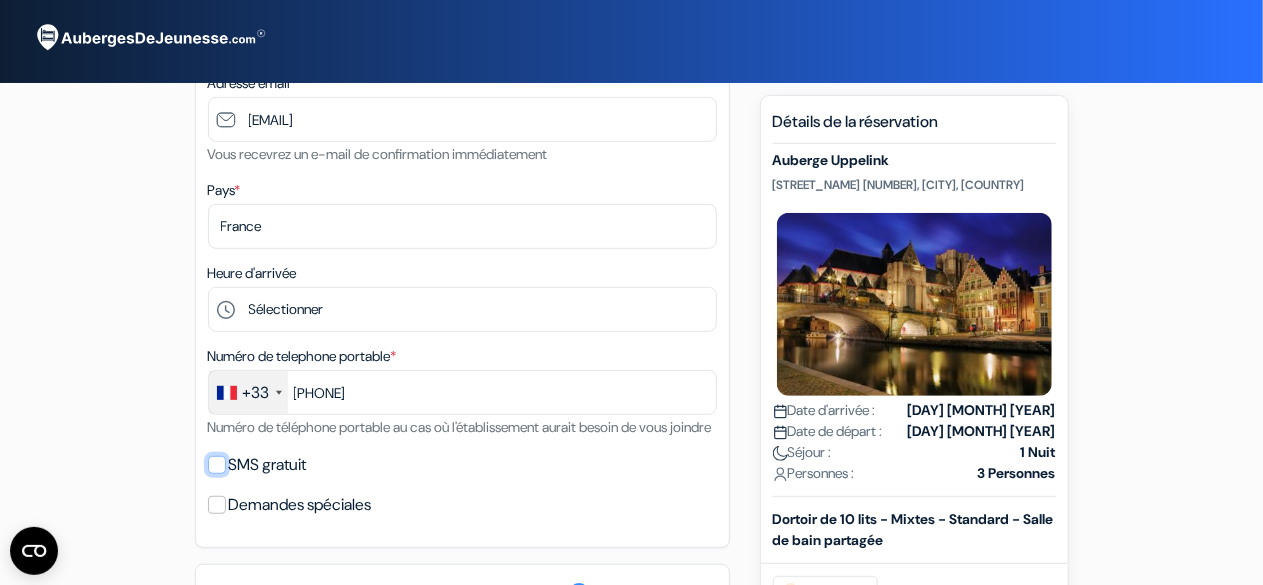click on "SMS gratuit" at bounding box center [217, 465] 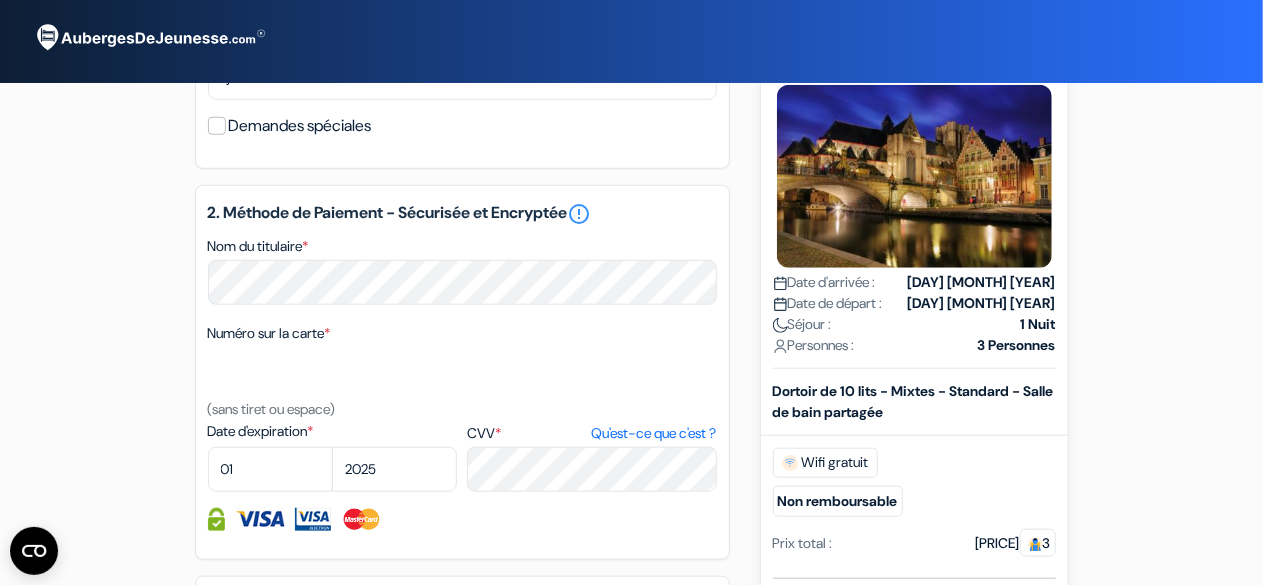 scroll, scrollTop: 780, scrollLeft: 0, axis: vertical 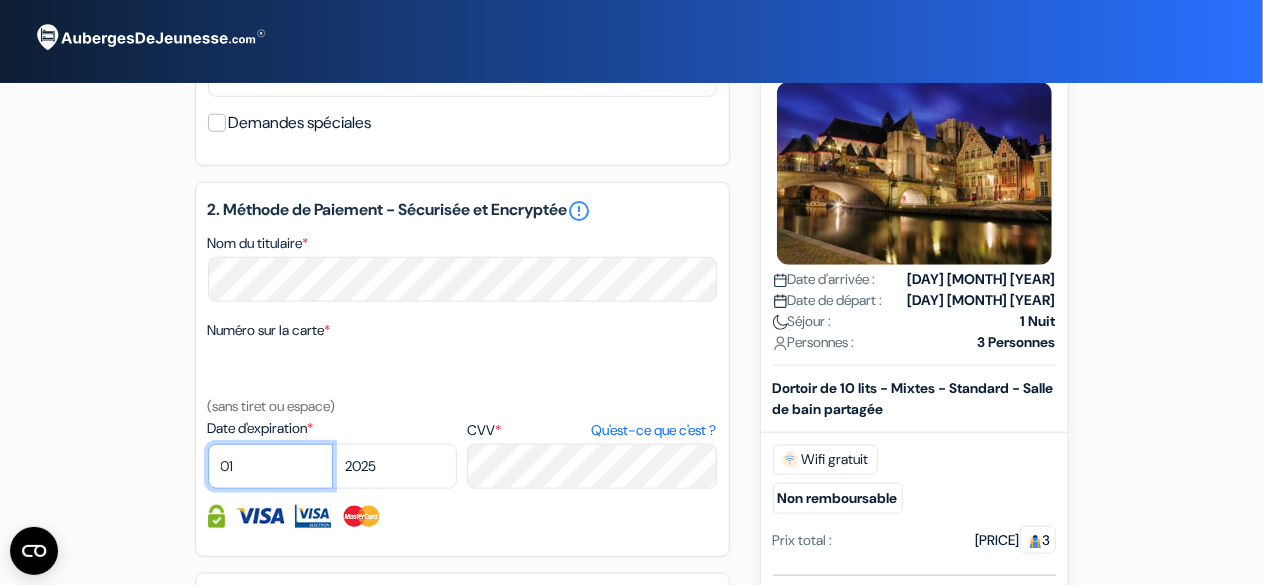 click on "01
02
03
04
05
06
07
08
09
10
11
12" at bounding box center [270, 466] 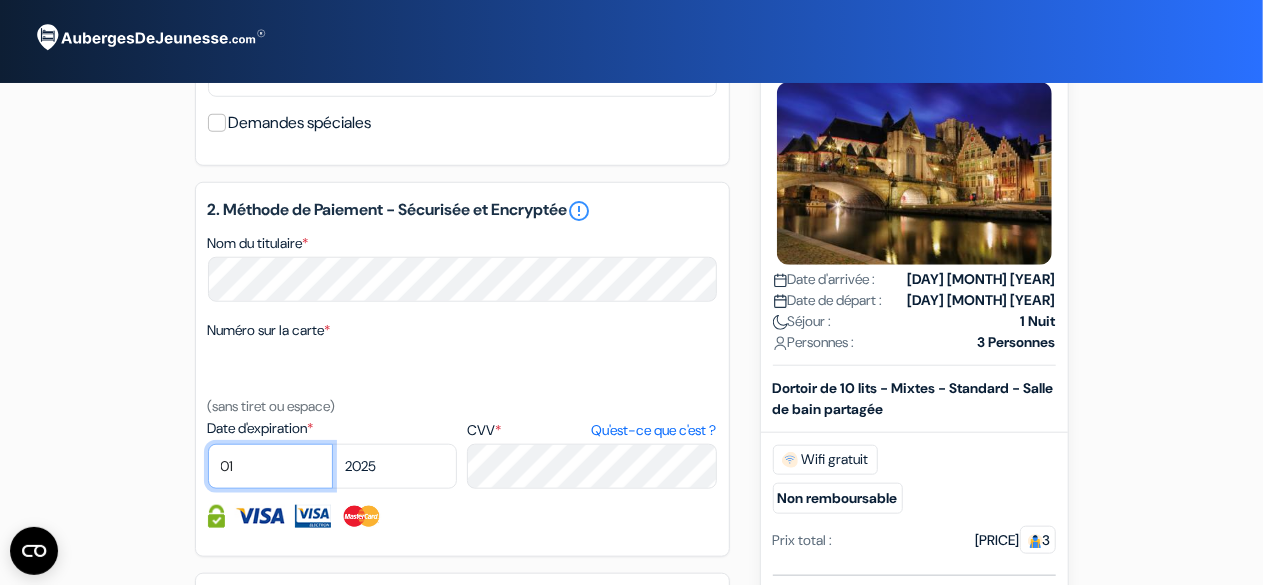 select on "04" 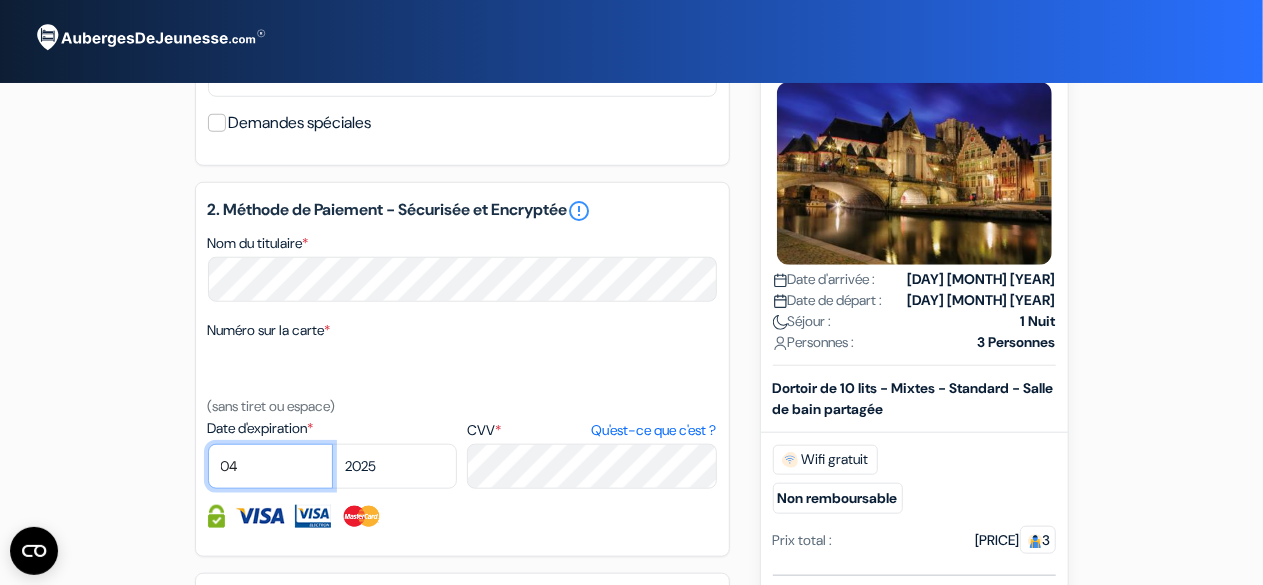 click on "01
02
03
04
05
06
07
08
09
10
11
12" at bounding box center (270, 466) 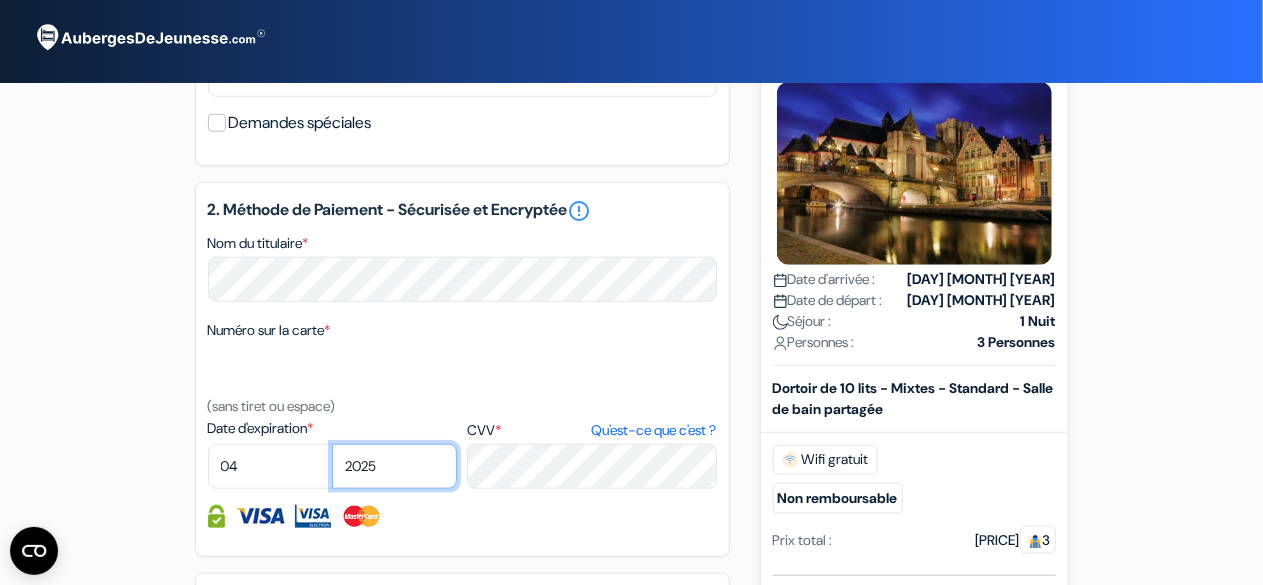 click on "2025
2026
2027
2028
2029
2030
2031
2032
2033 2034 2035 2036 2037 2038 2039 2040 2041 2042 2043" at bounding box center (394, 466) 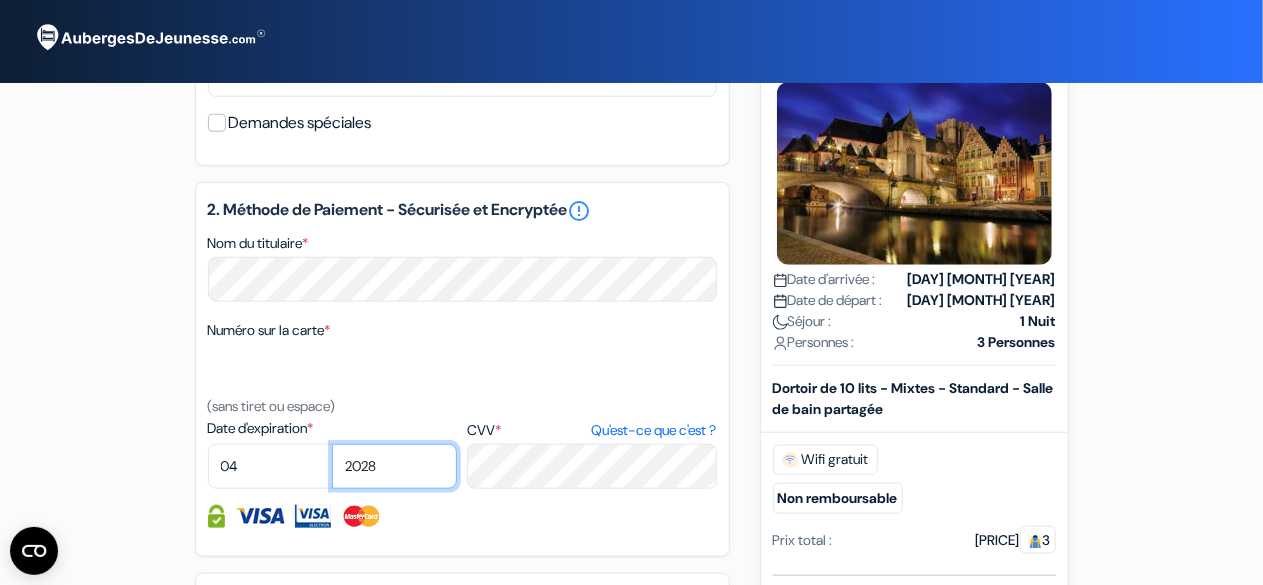click on "2025
2026
2027
2028
2029
2030
2031
2032
2033 2034 2035 2036 2037 2038 2039 2040 2041 2042 2043" at bounding box center (394, 466) 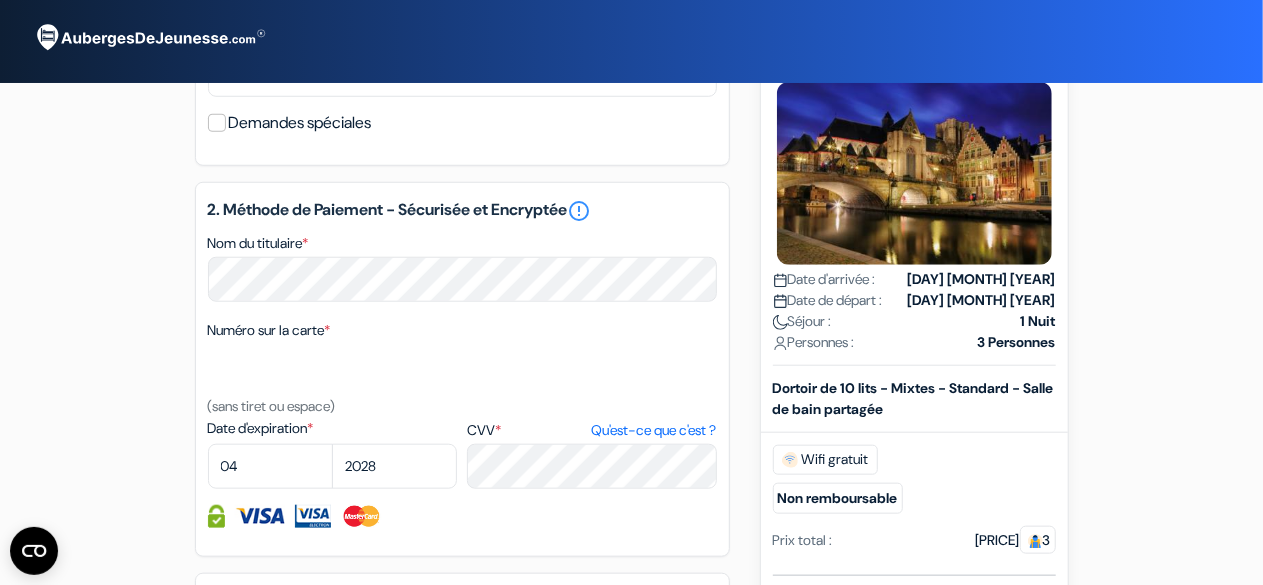 click on "2. Méthode de Paiement - Sécurisée et Encryptée                         error_outline
Nom du titulaire  *
Numéro sur la carte  *
(sans tiret ou espace)
Date d'expiration                                             *
01 02 03 04 05 06 07 08 09 10" at bounding box center [462, 369] 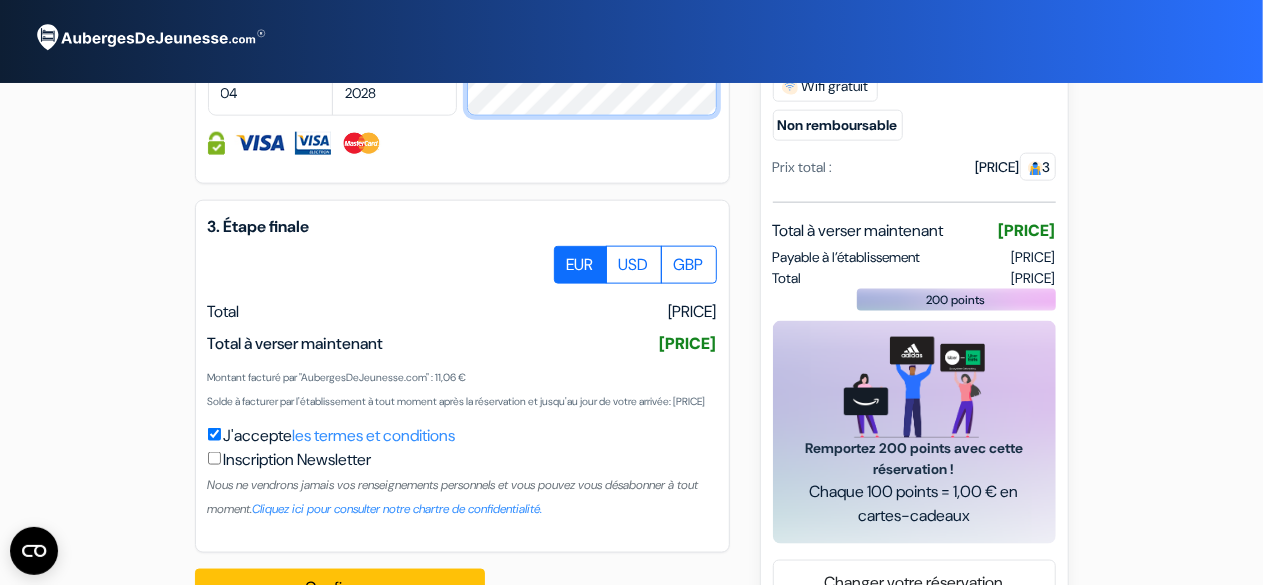 scroll, scrollTop: 1261, scrollLeft: 0, axis: vertical 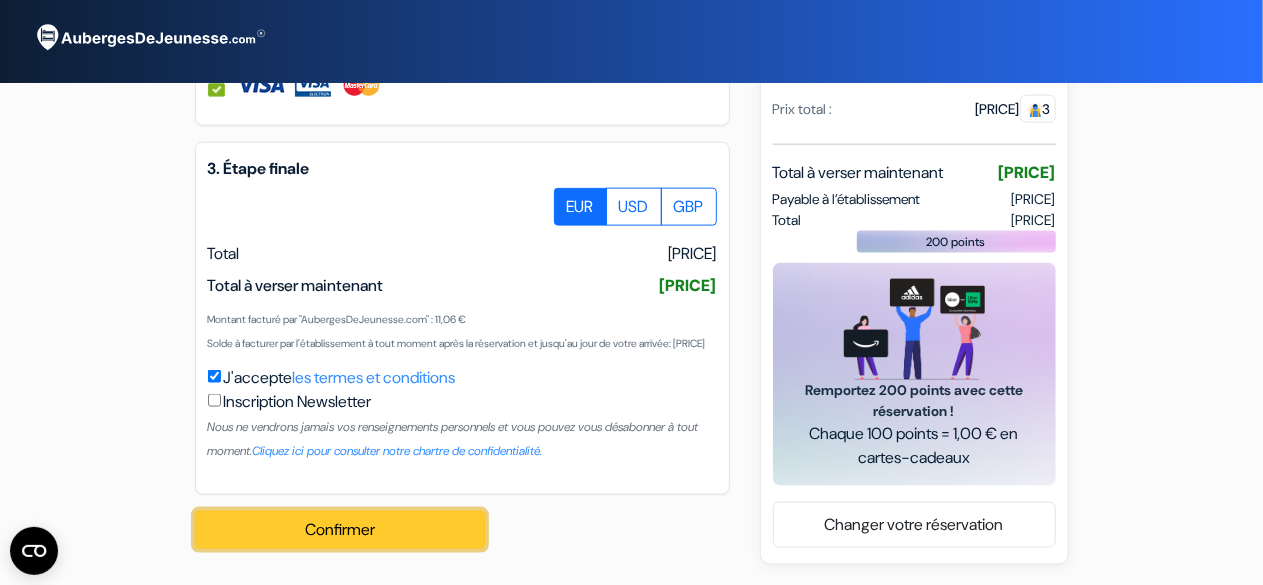 click on "Confirmer
Loading..." at bounding box center (340, 530) 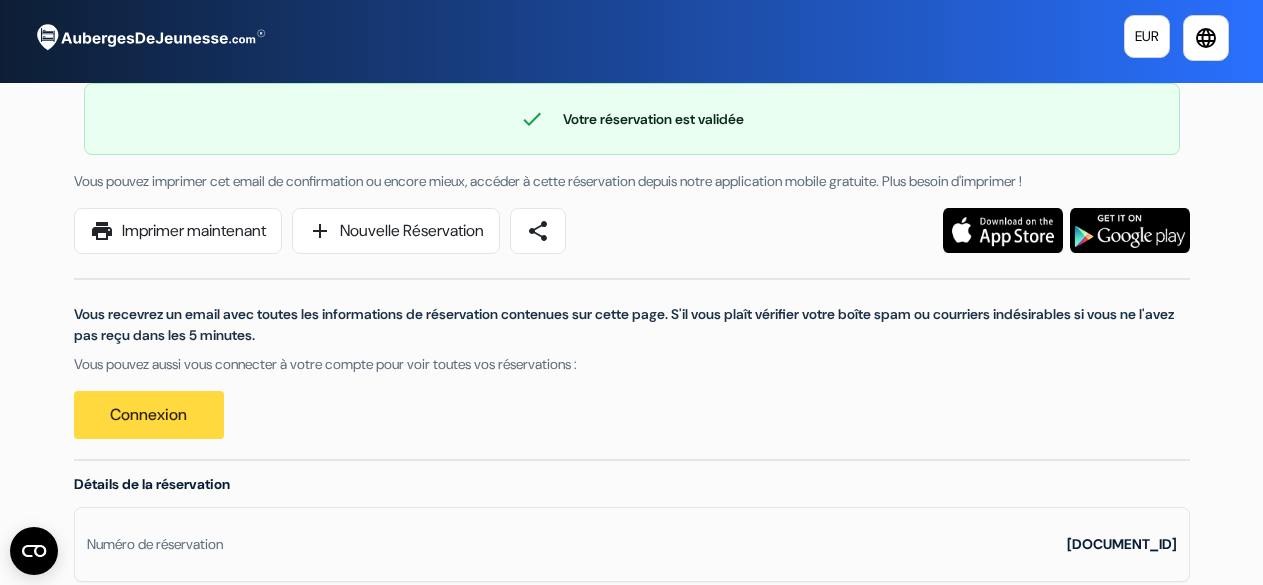 scroll, scrollTop: 0, scrollLeft: 0, axis: both 